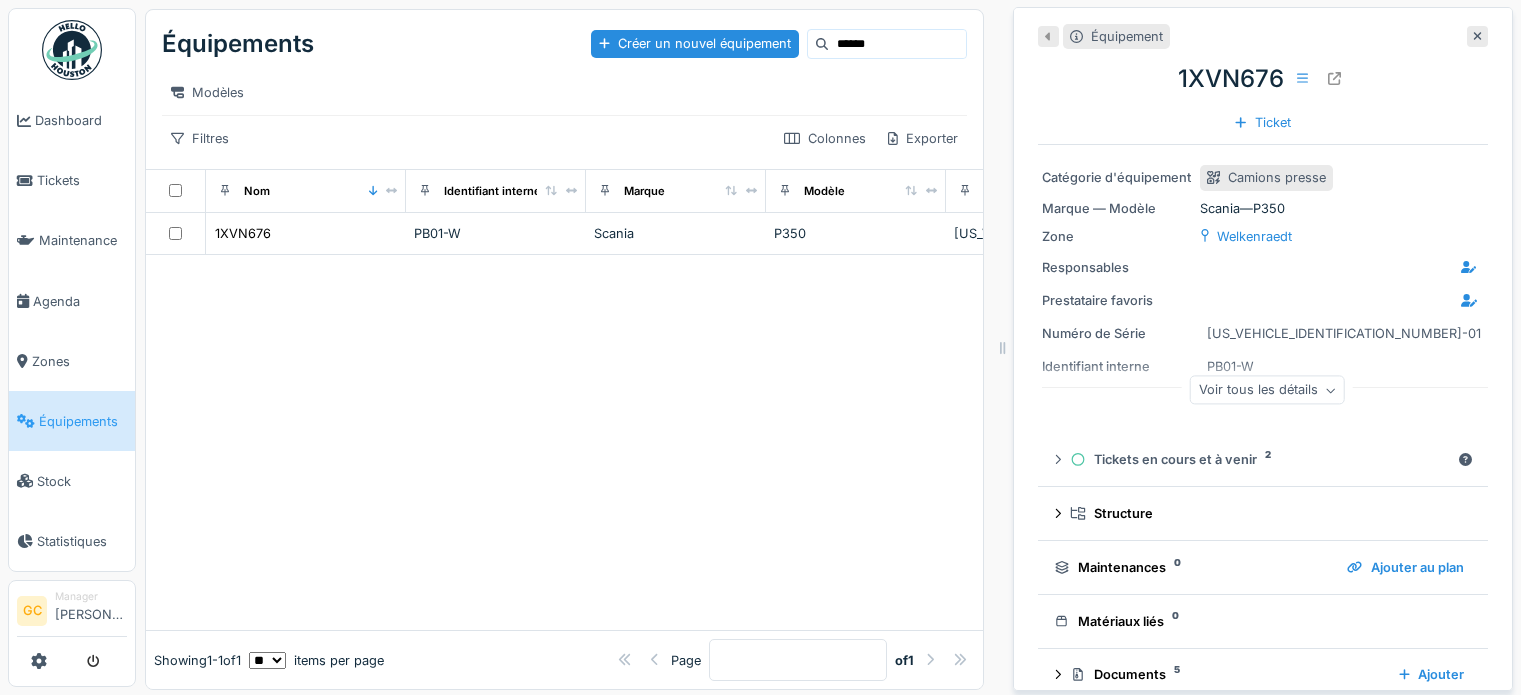 scroll, scrollTop: 0, scrollLeft: 0, axis: both 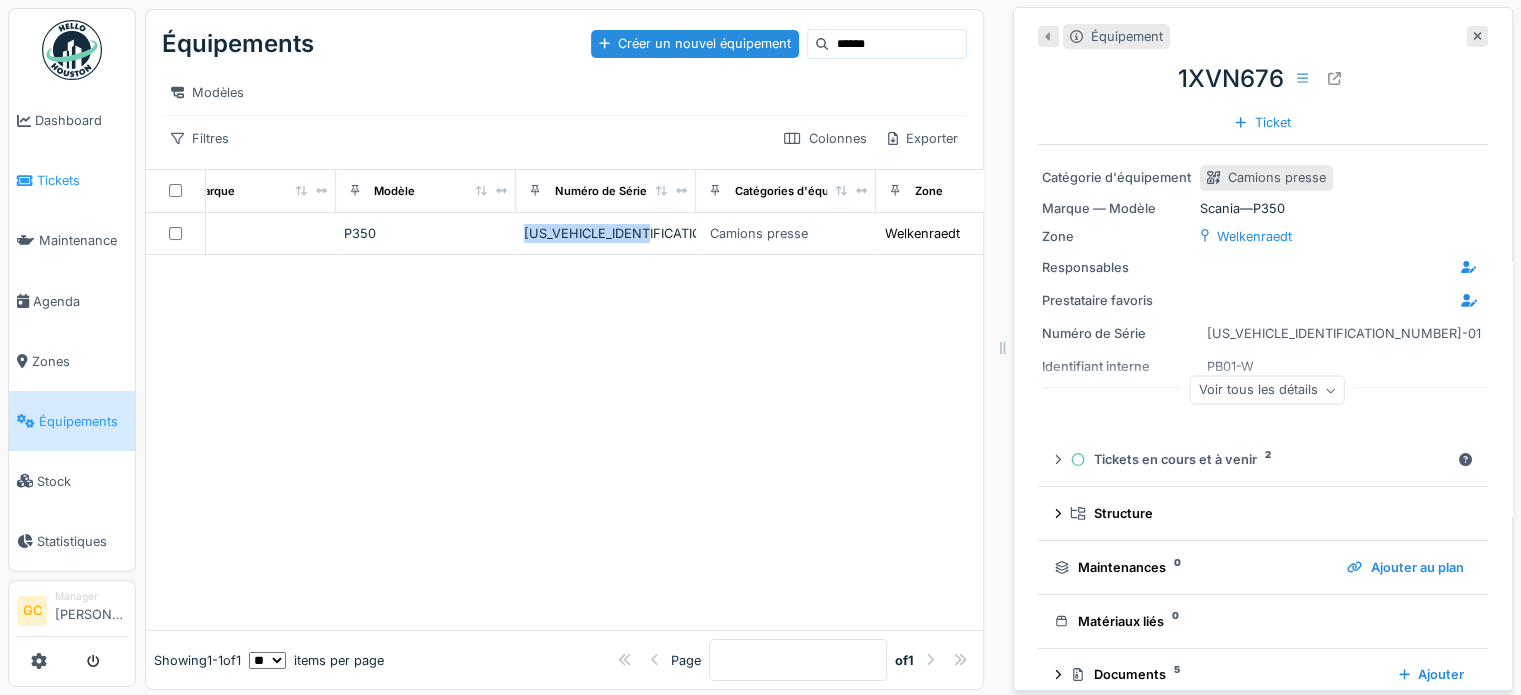 click on "Tickets" at bounding box center (82, 180) 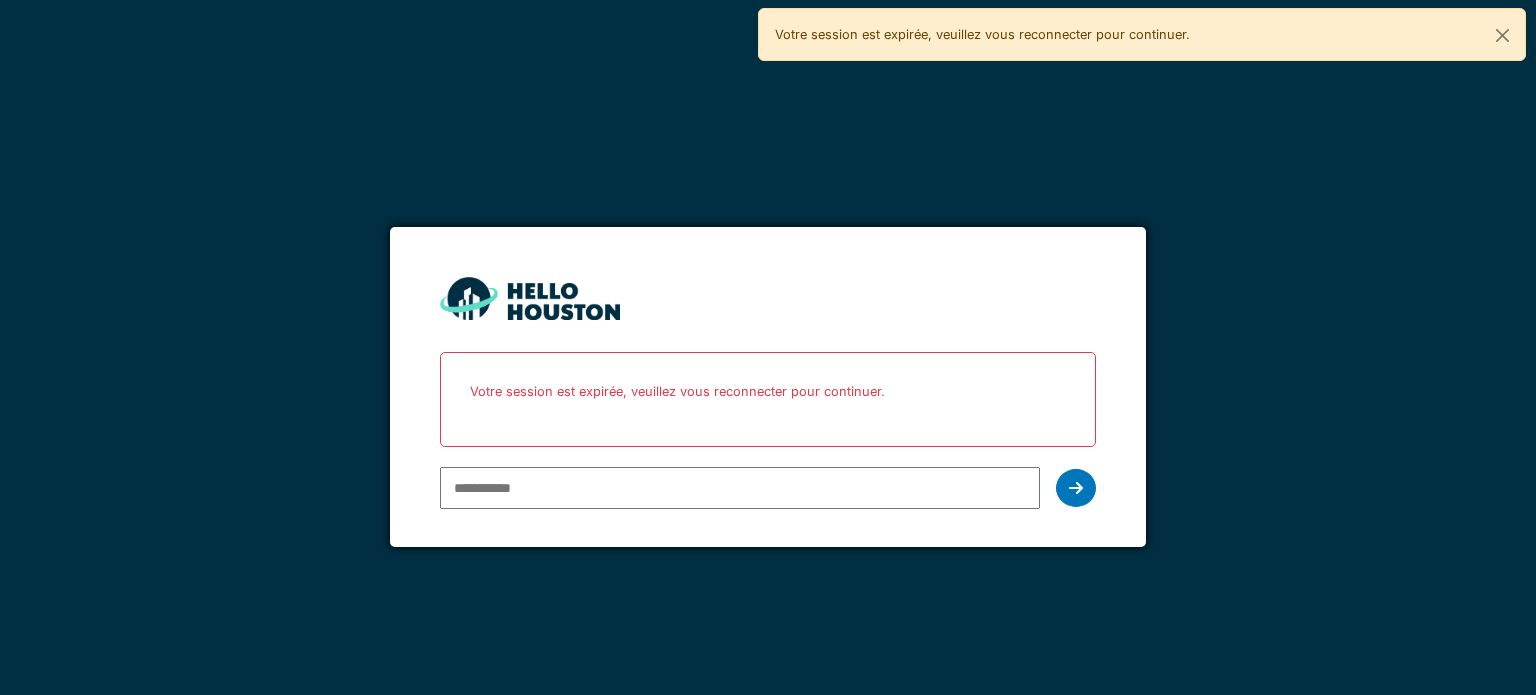 scroll, scrollTop: 0, scrollLeft: 0, axis: both 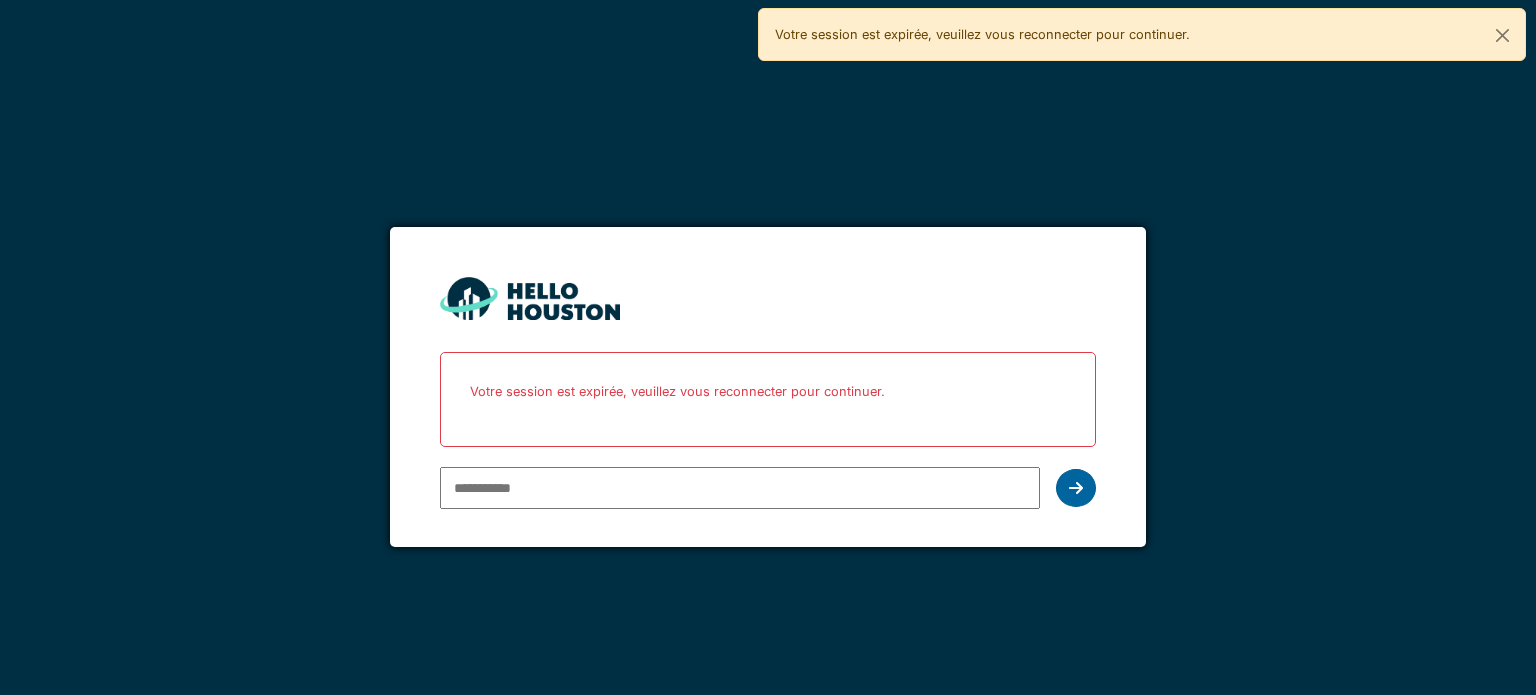 type on "**********" 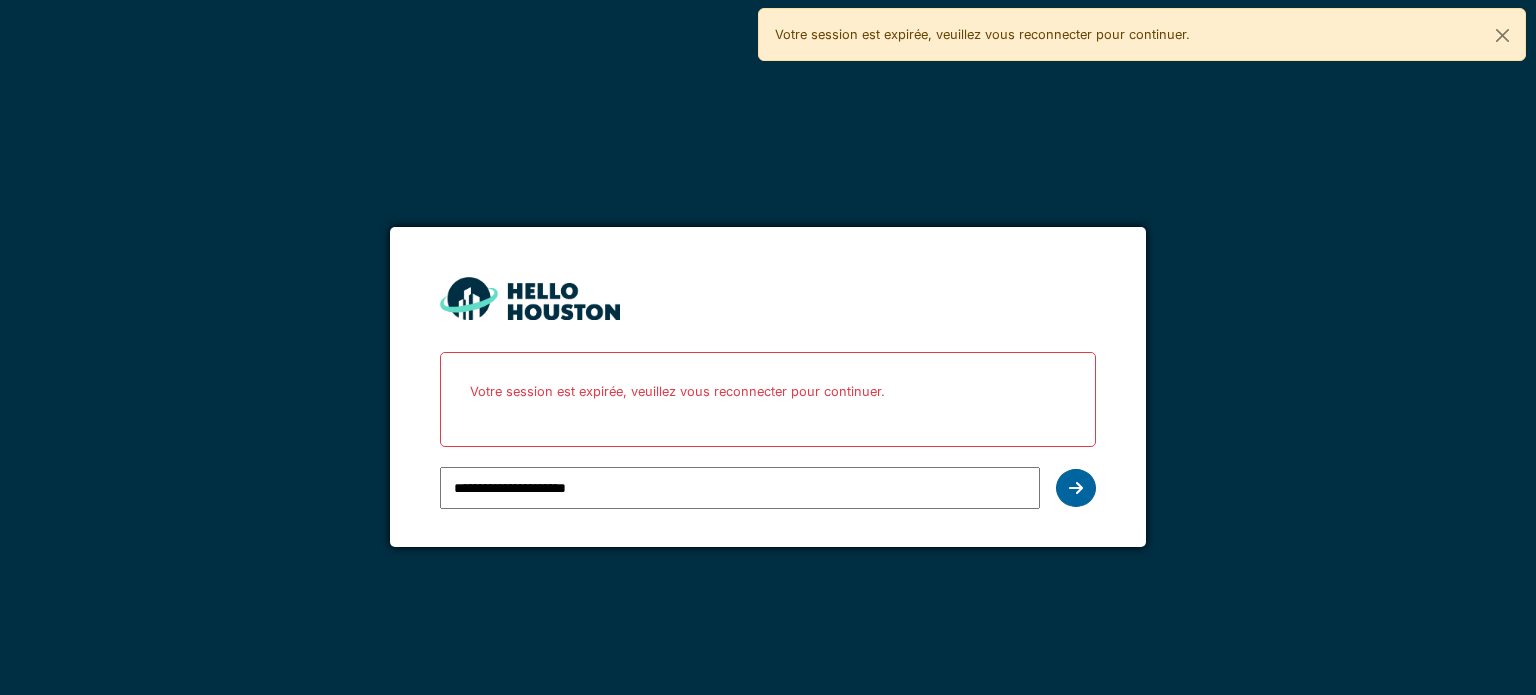 click at bounding box center (1076, 488) 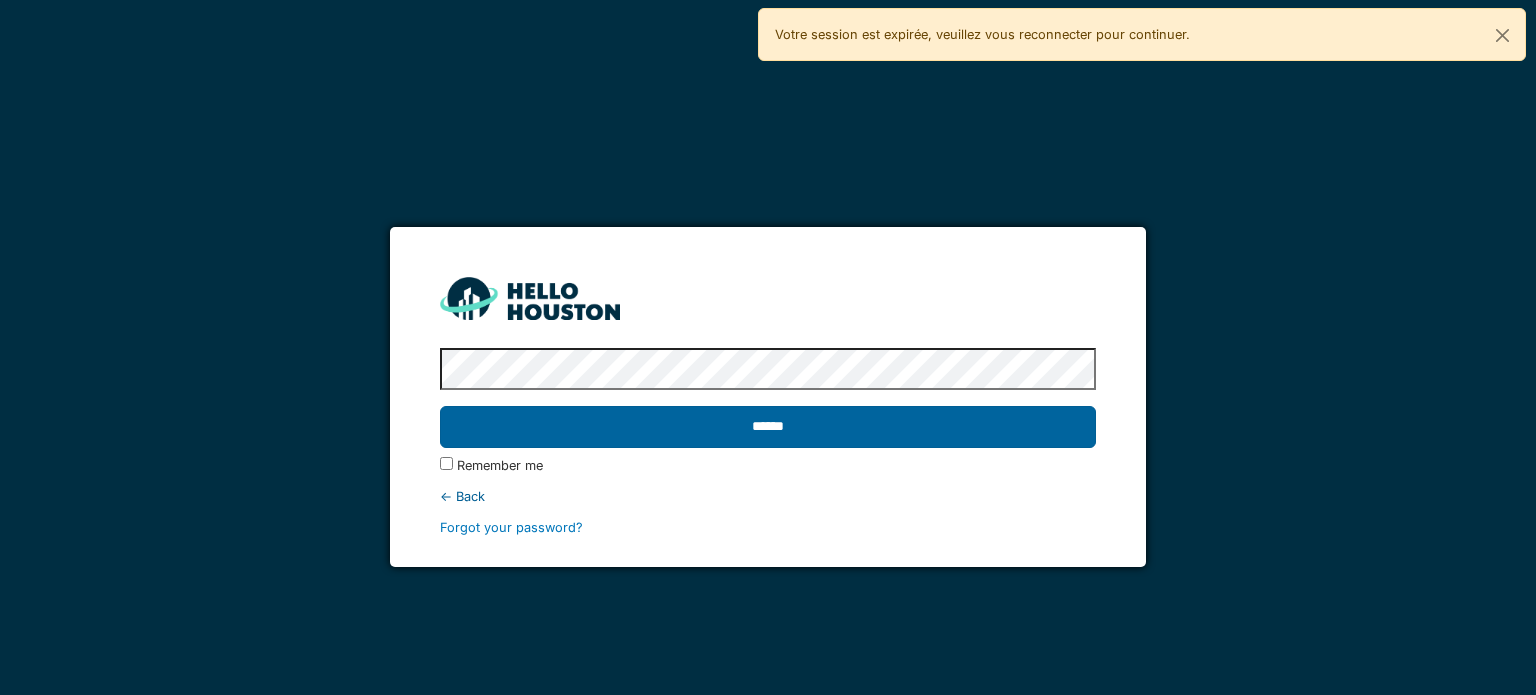 click on "******" at bounding box center [767, 427] 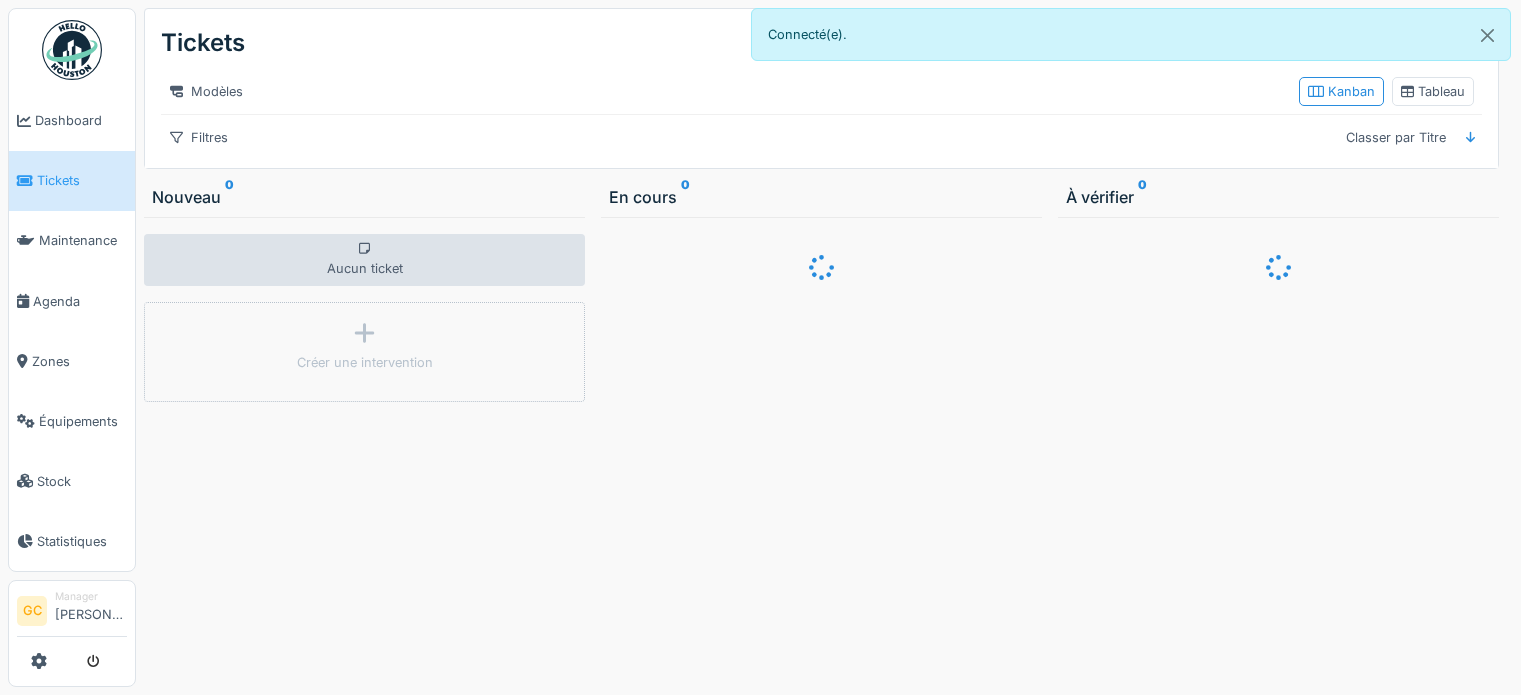 scroll, scrollTop: 0, scrollLeft: 0, axis: both 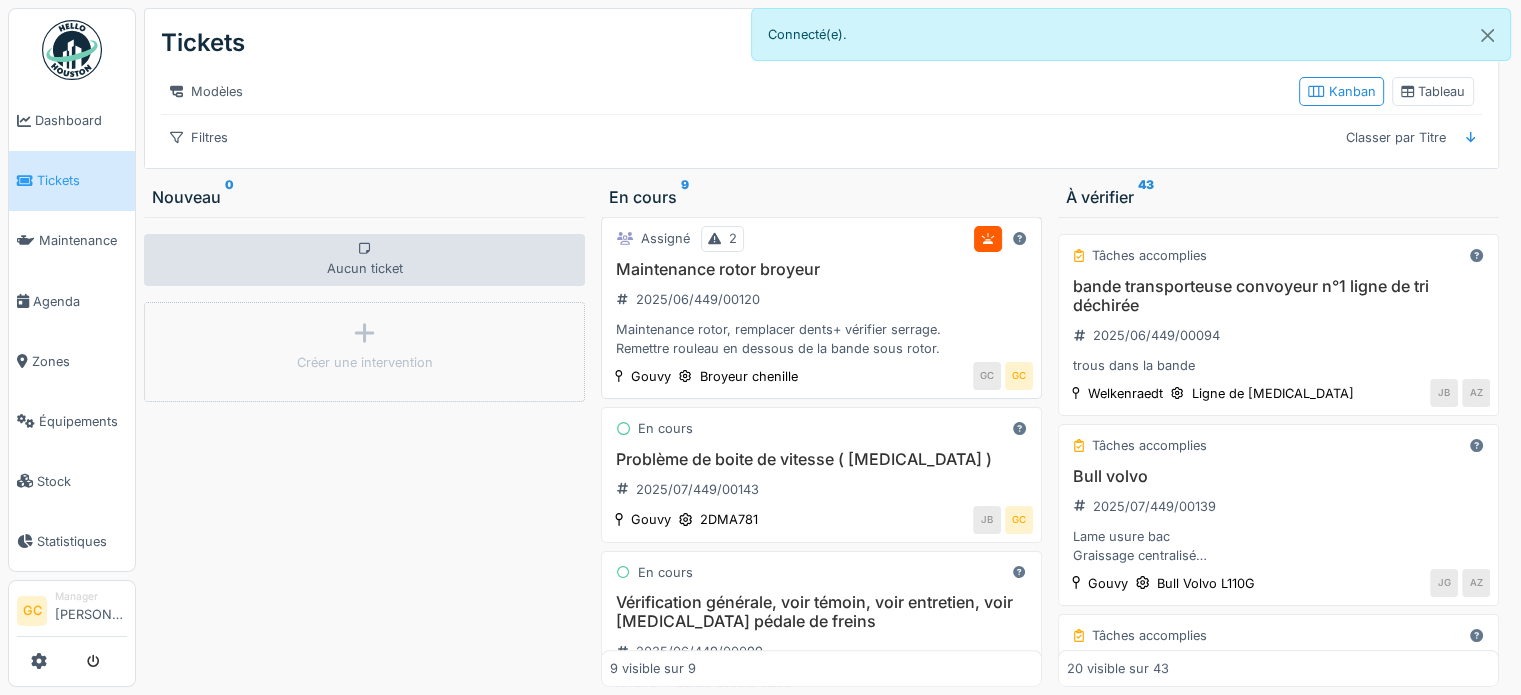 click on "Maintenance rotor broyeur" at bounding box center (821, 269) 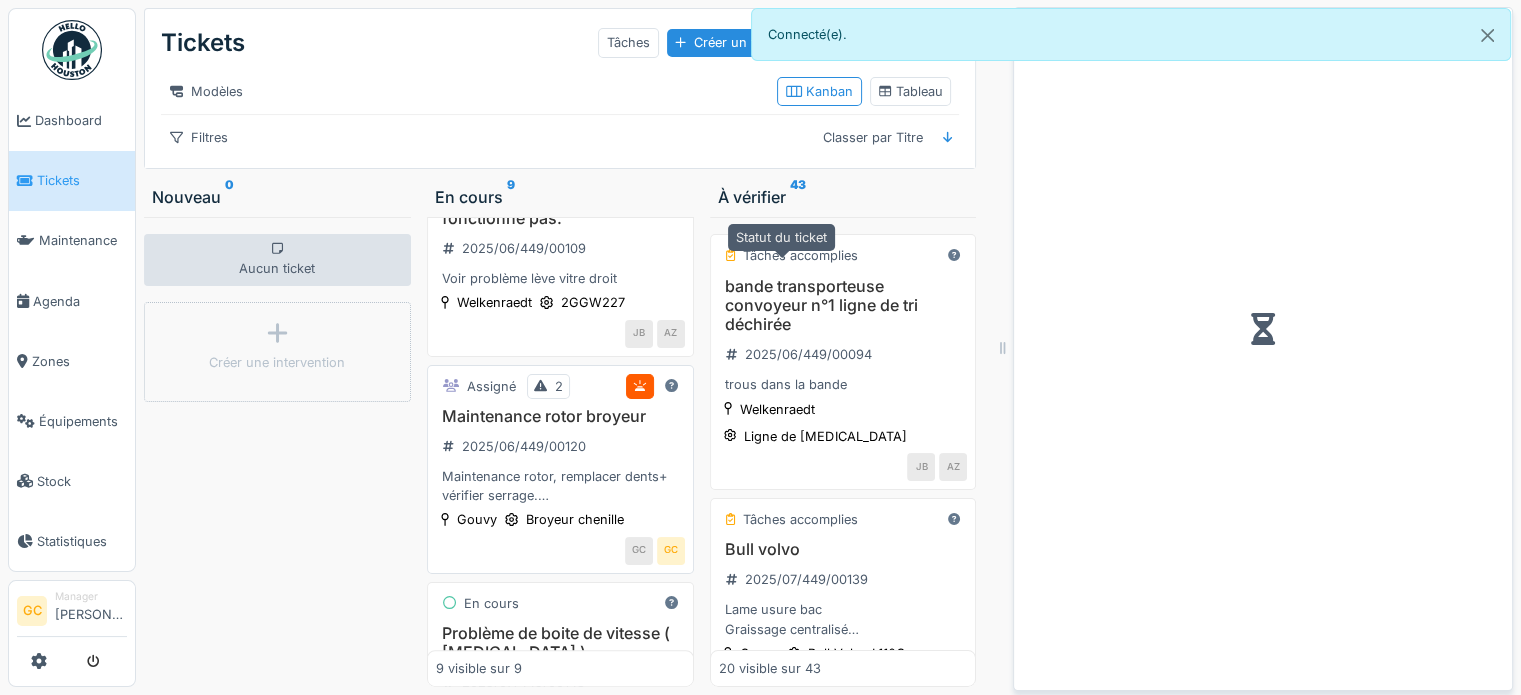 scroll, scrollTop: 870, scrollLeft: 0, axis: vertical 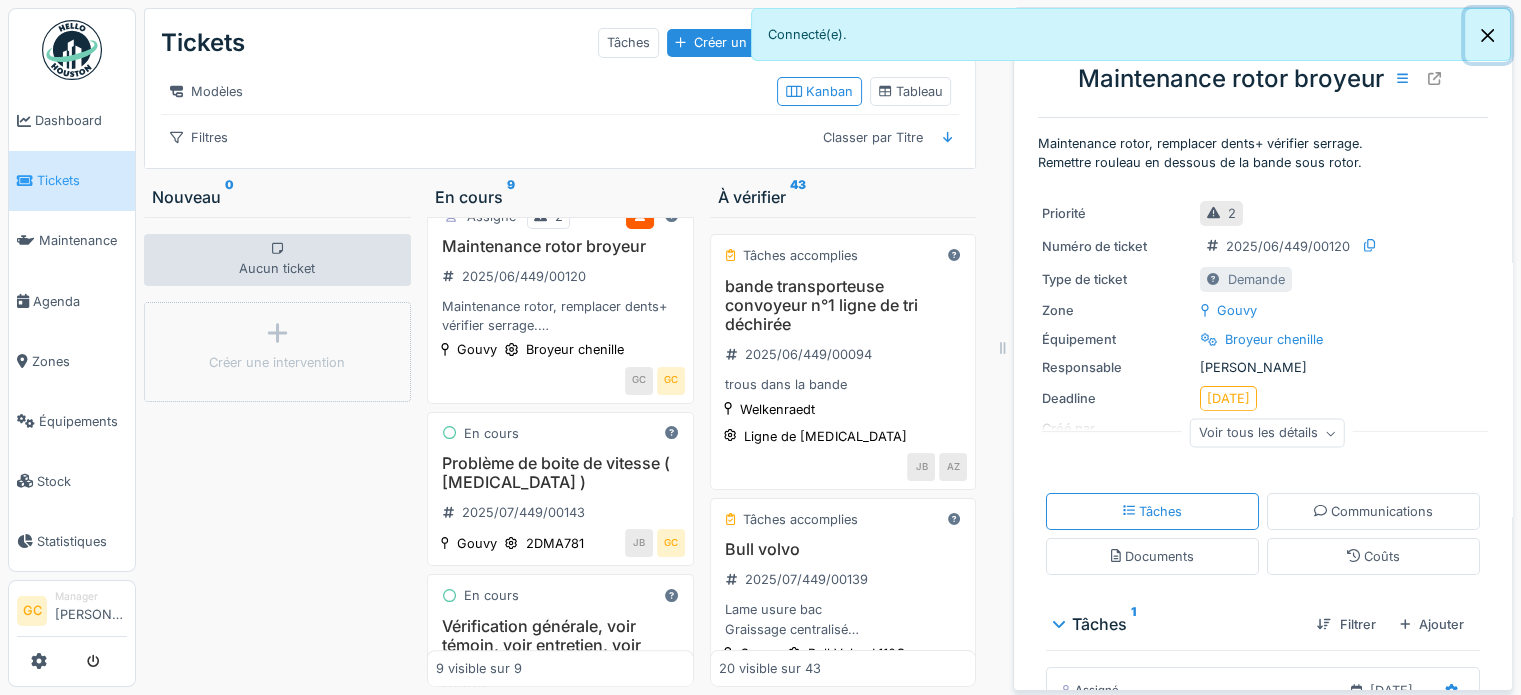 click at bounding box center (1487, 35) 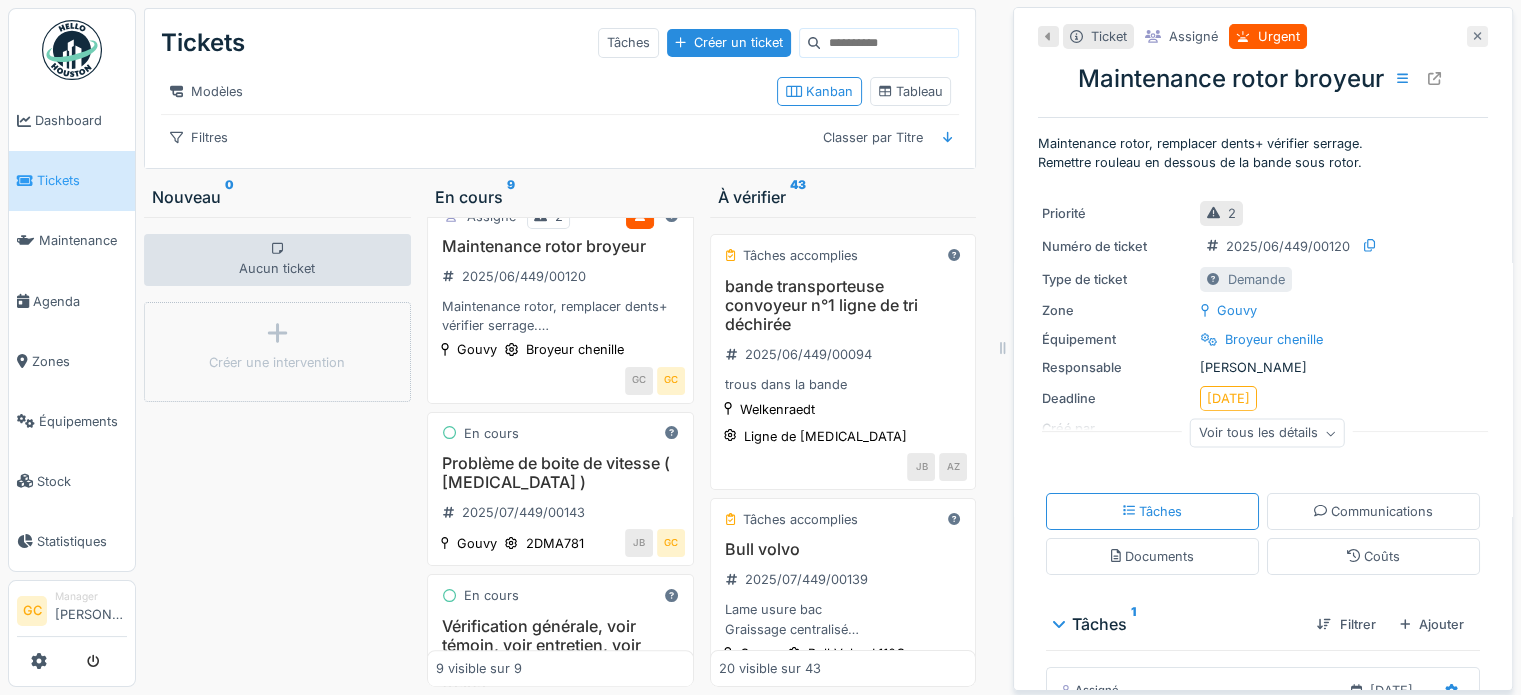 click at bounding box center [1477, 36] 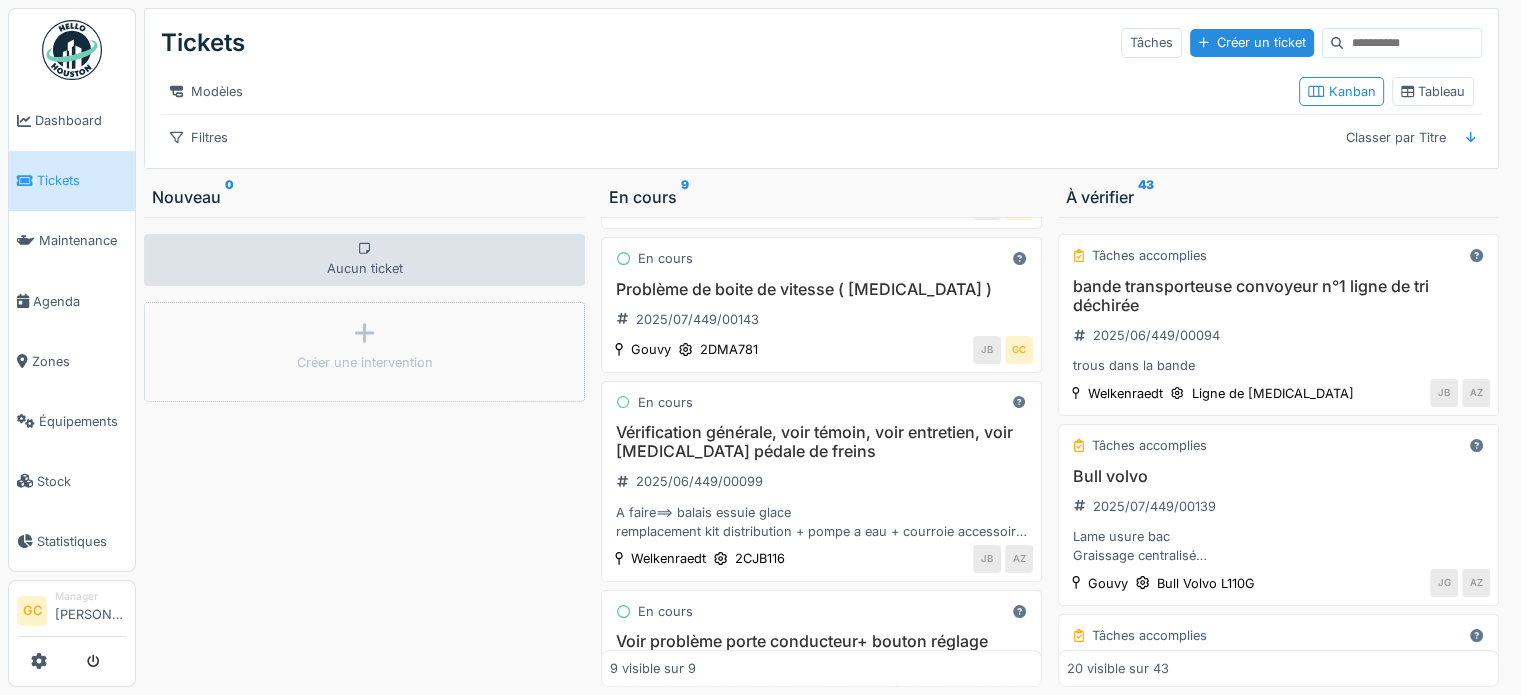 scroll, scrollTop: 700, scrollLeft: 0, axis: vertical 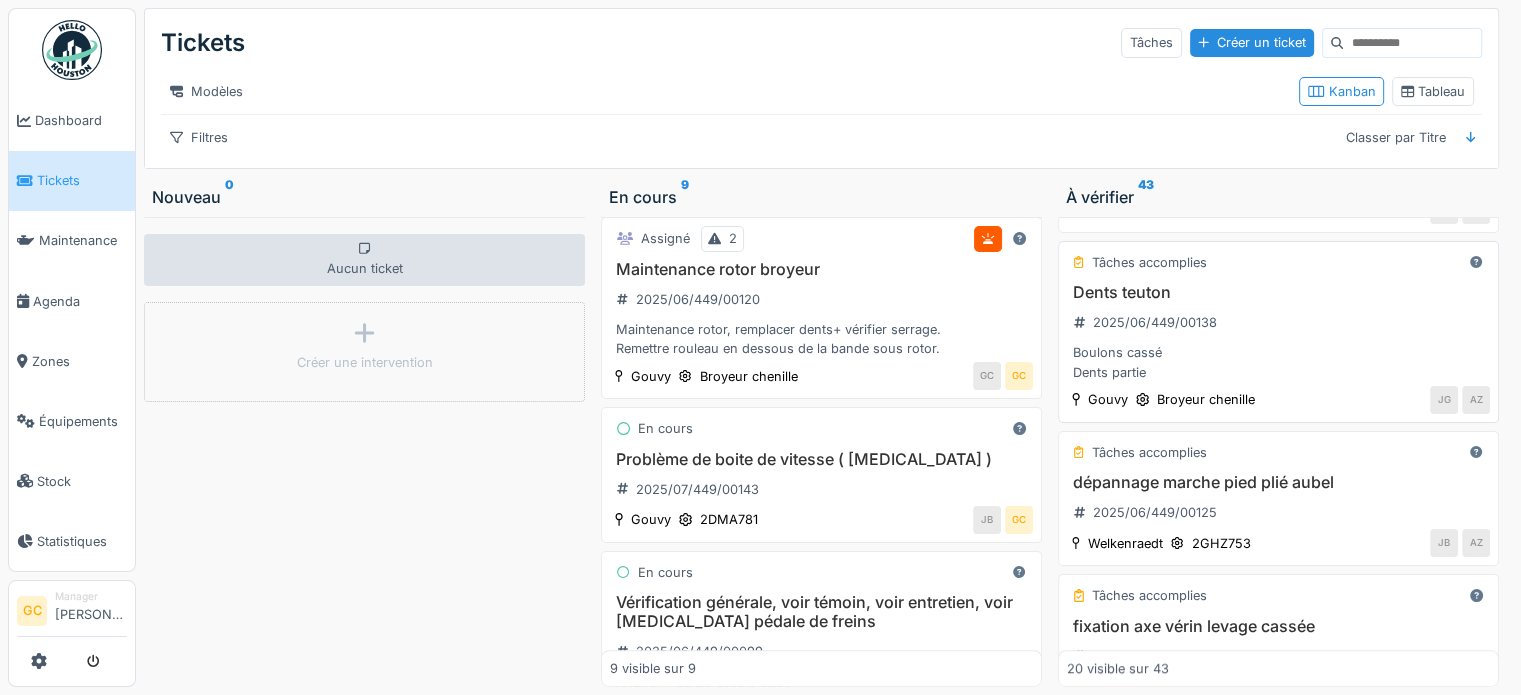 click on "Dents teuton" at bounding box center (1278, 292) 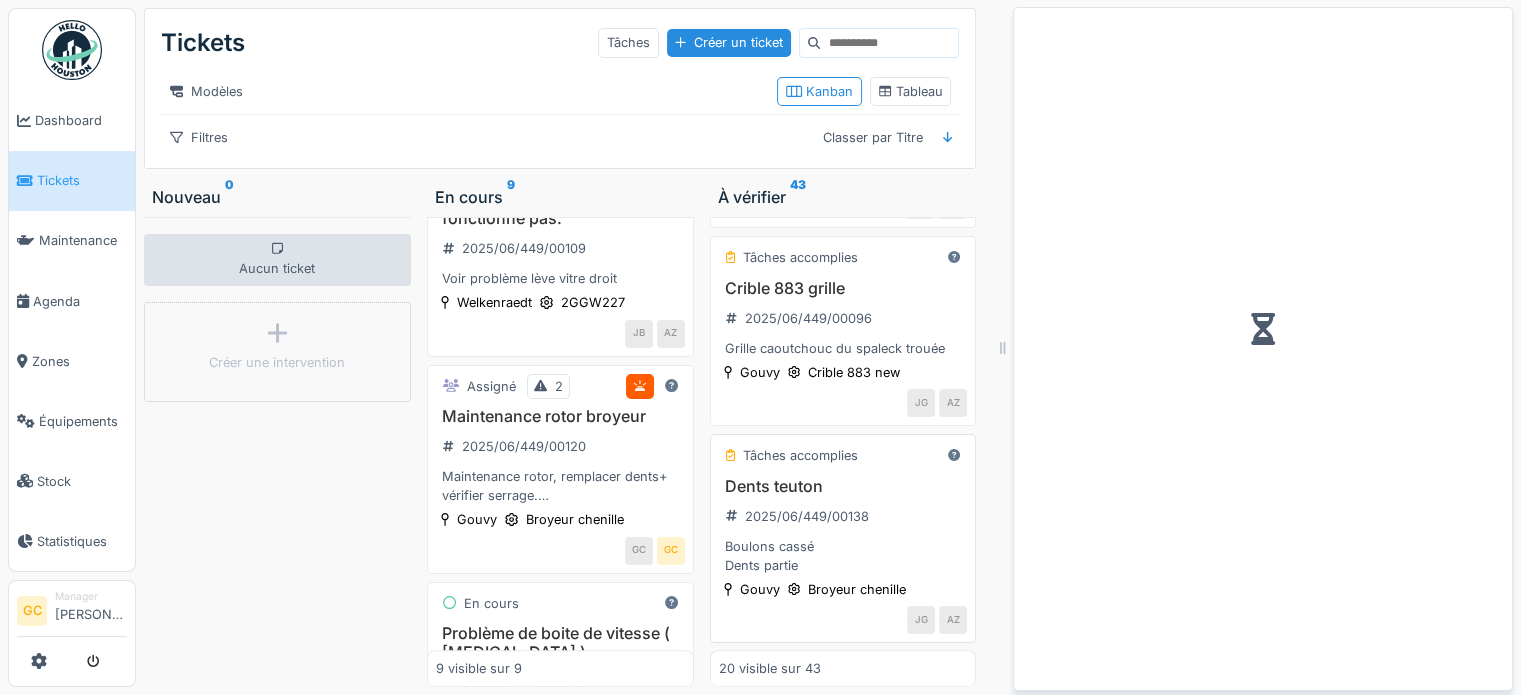 scroll, scrollTop: 870, scrollLeft: 0, axis: vertical 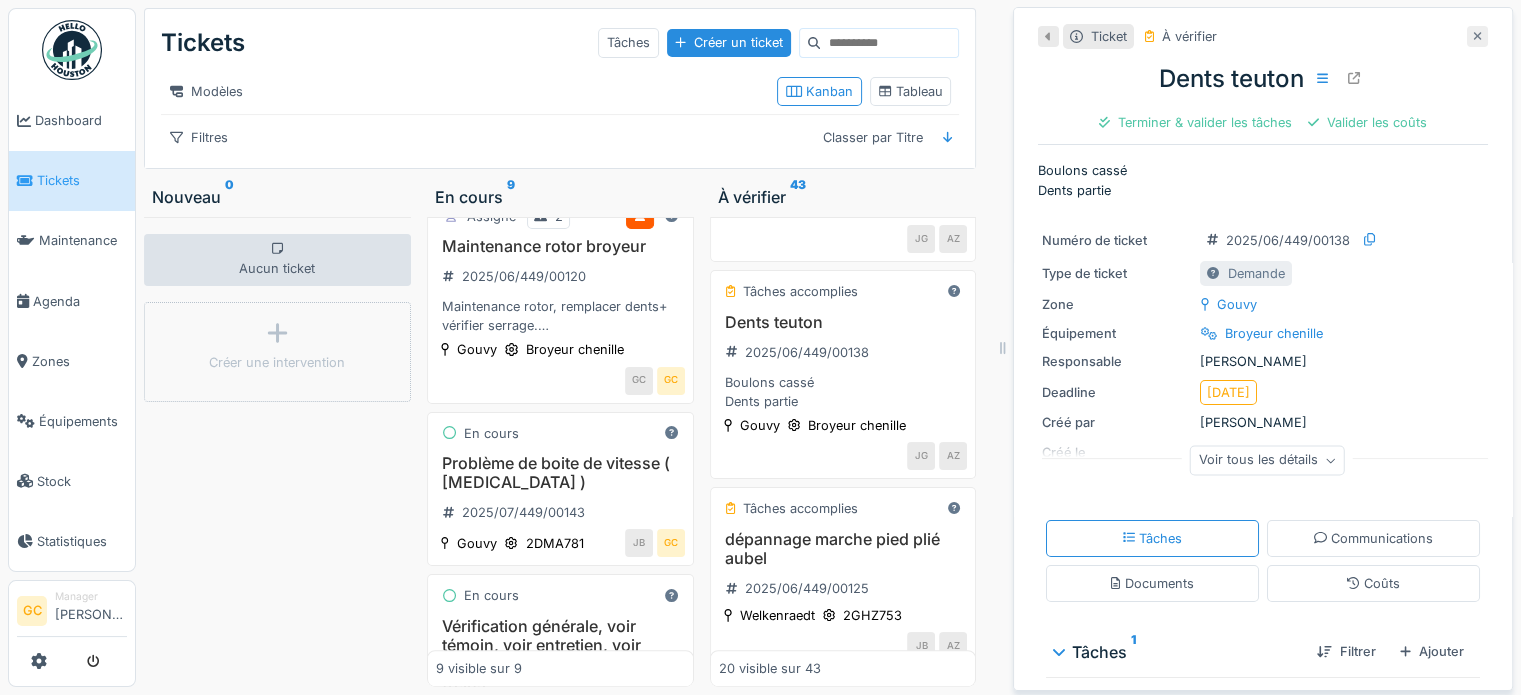 click at bounding box center [1477, 36] 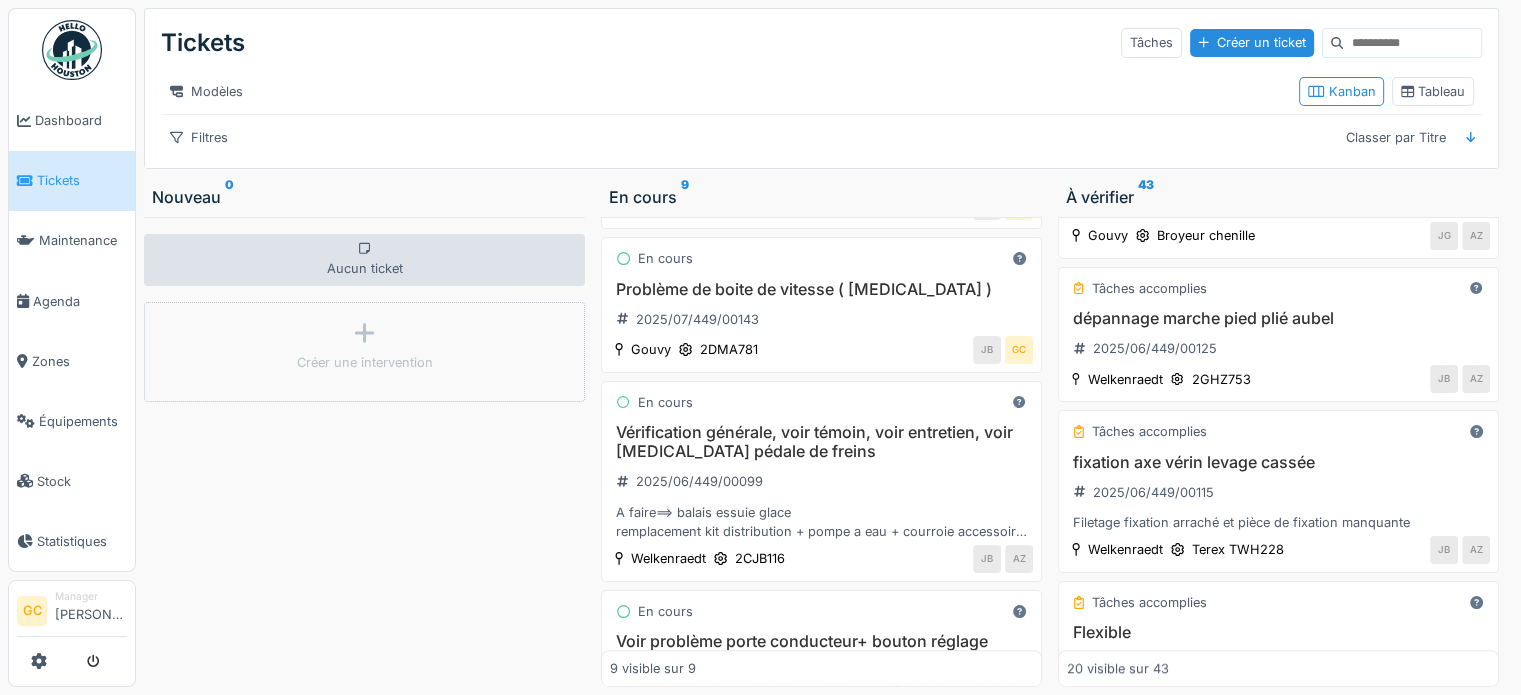 scroll, scrollTop: 700, scrollLeft: 0, axis: vertical 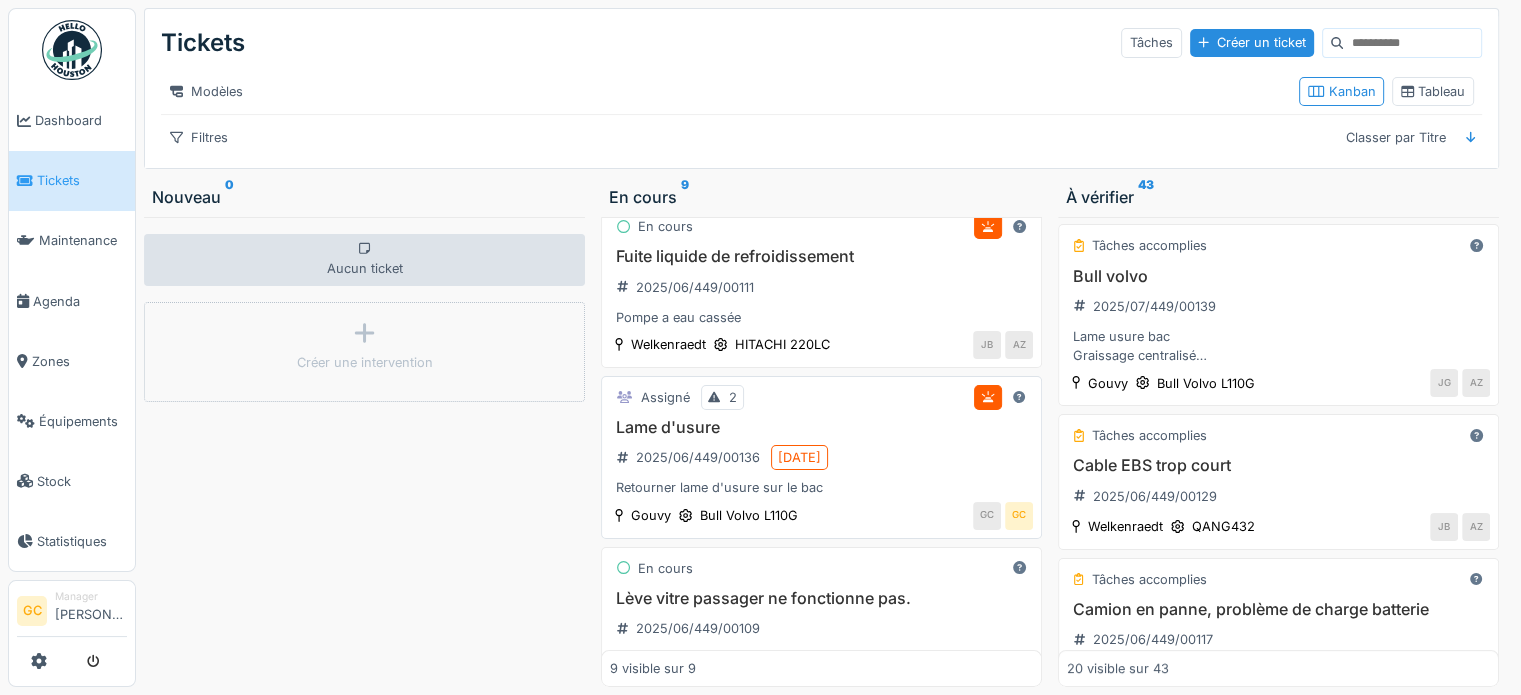 click on "Lame d'usure" at bounding box center [821, 427] 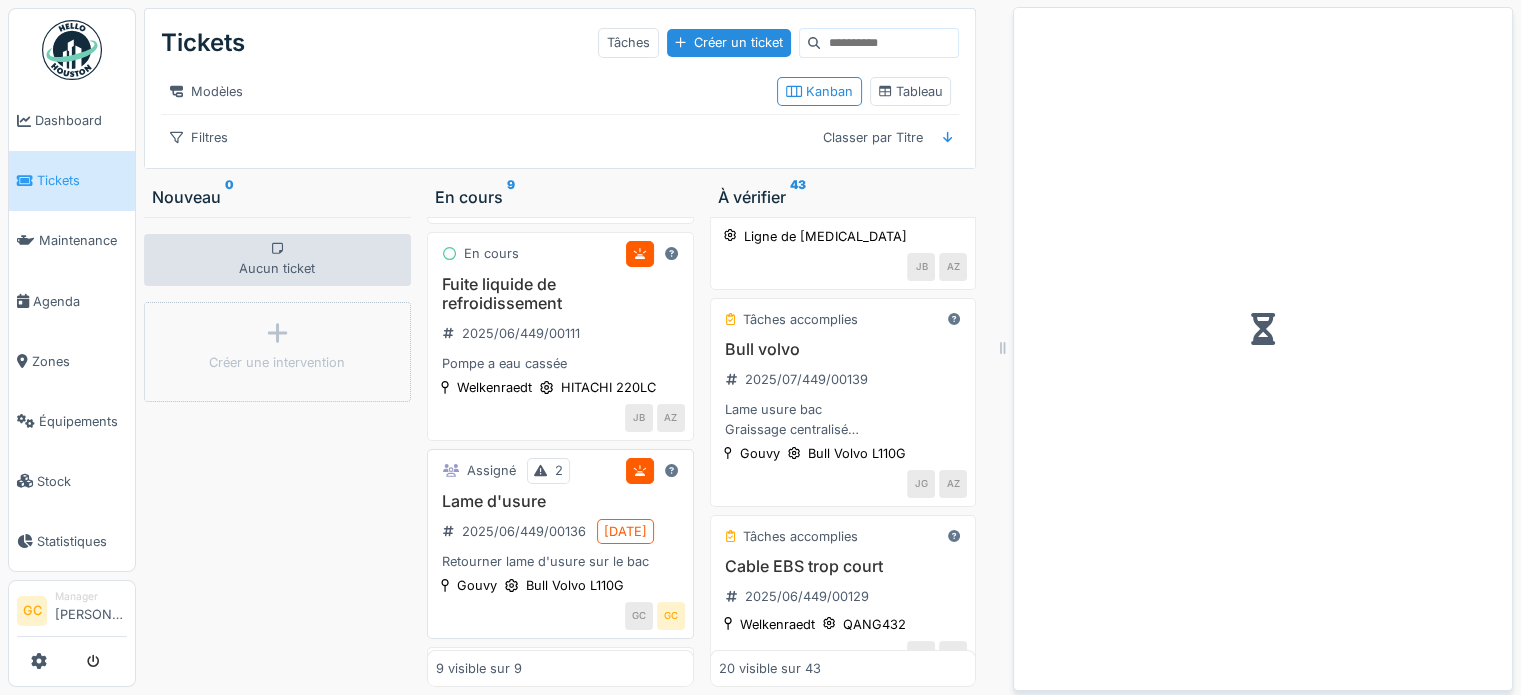 scroll, scrollTop: 226, scrollLeft: 0, axis: vertical 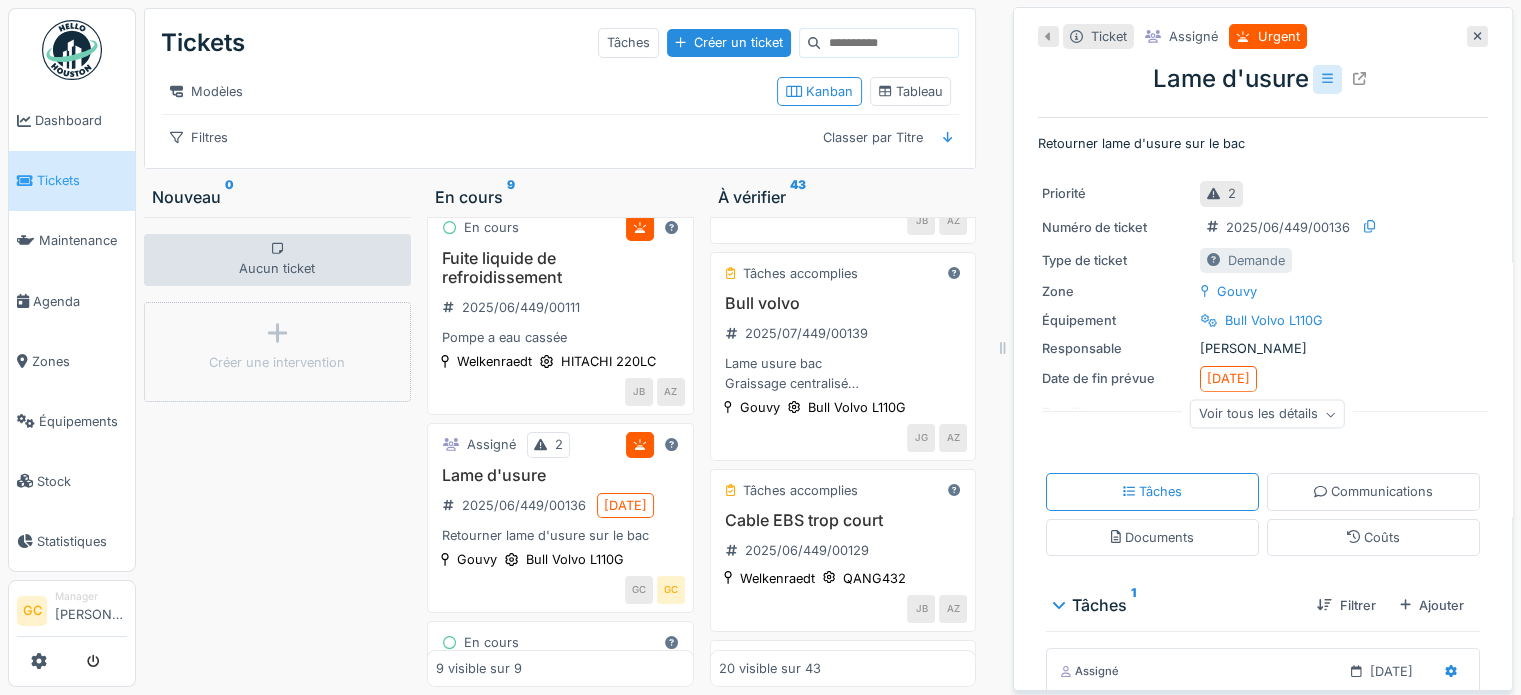 click 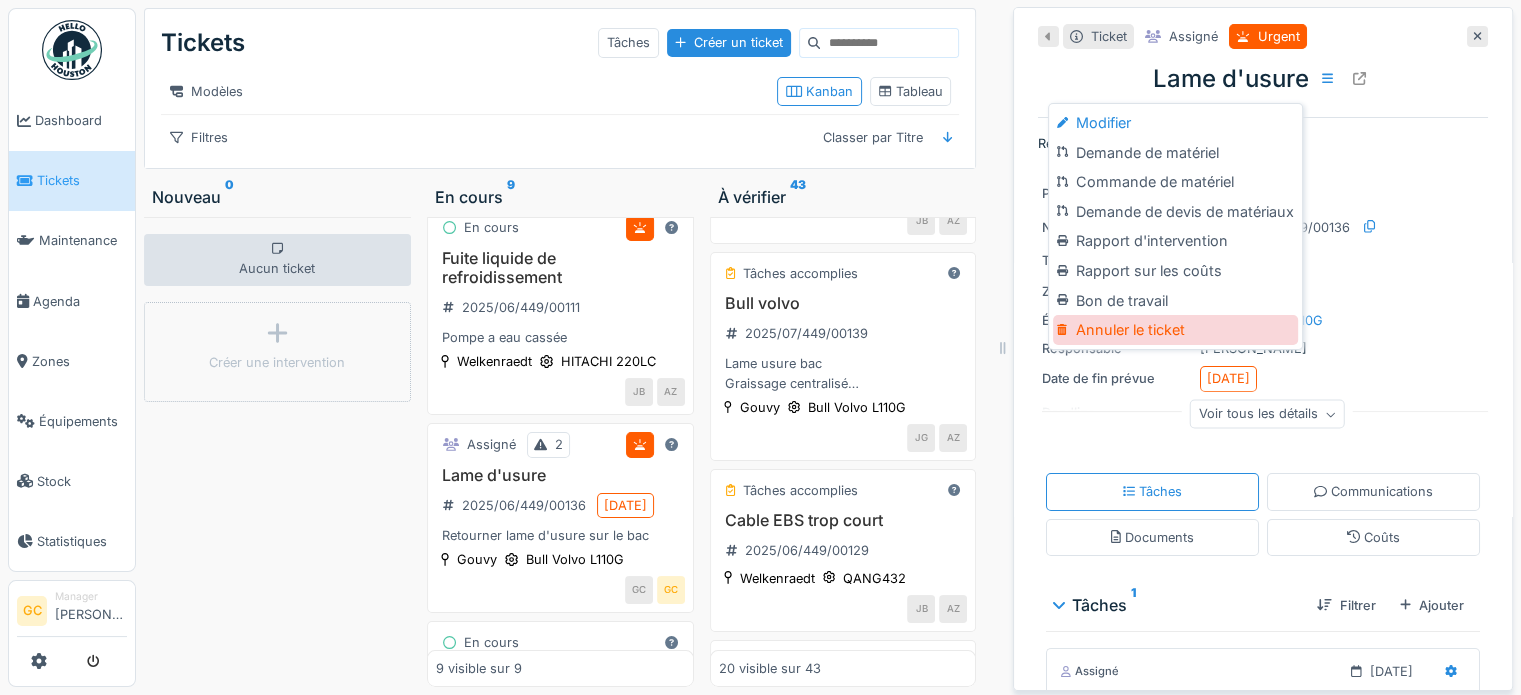 click on "Annuler le ticket" at bounding box center (1175, 330) 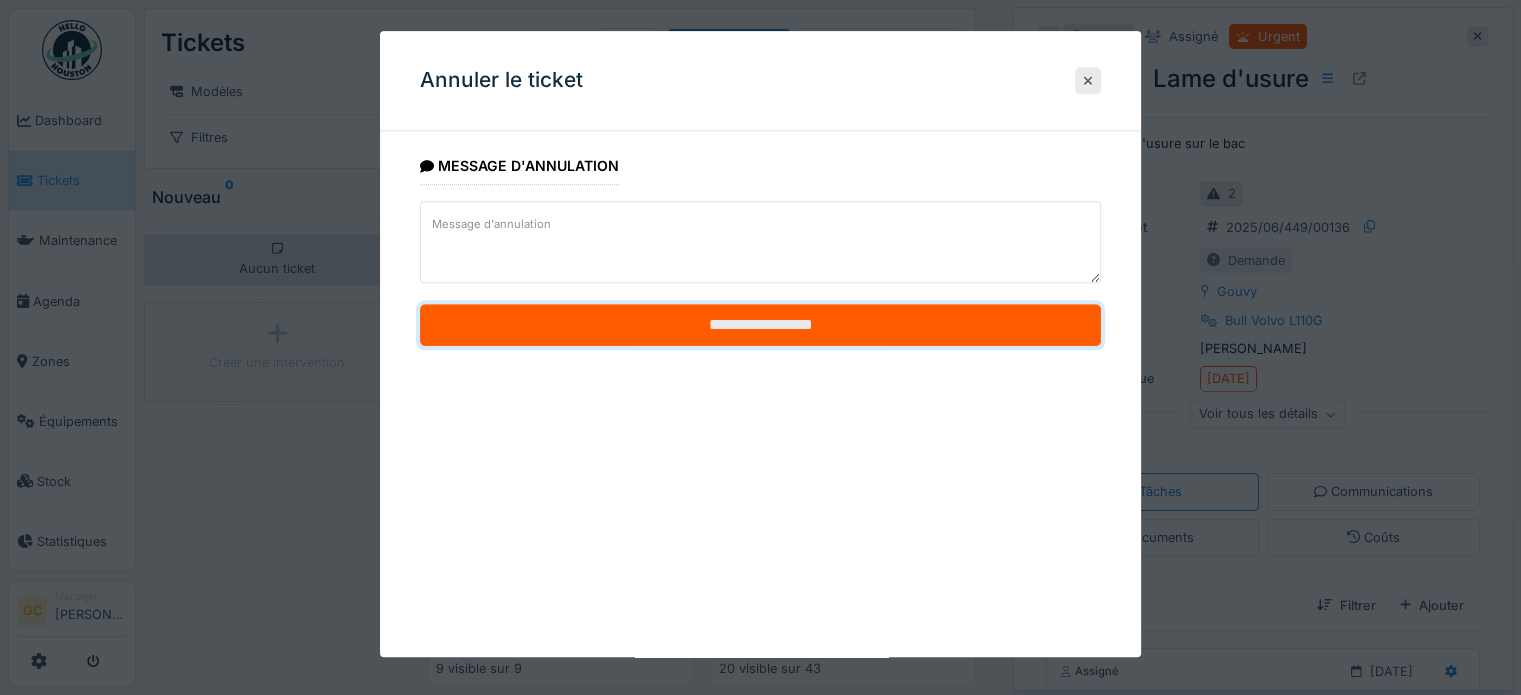 click on "**********" at bounding box center (760, 326) 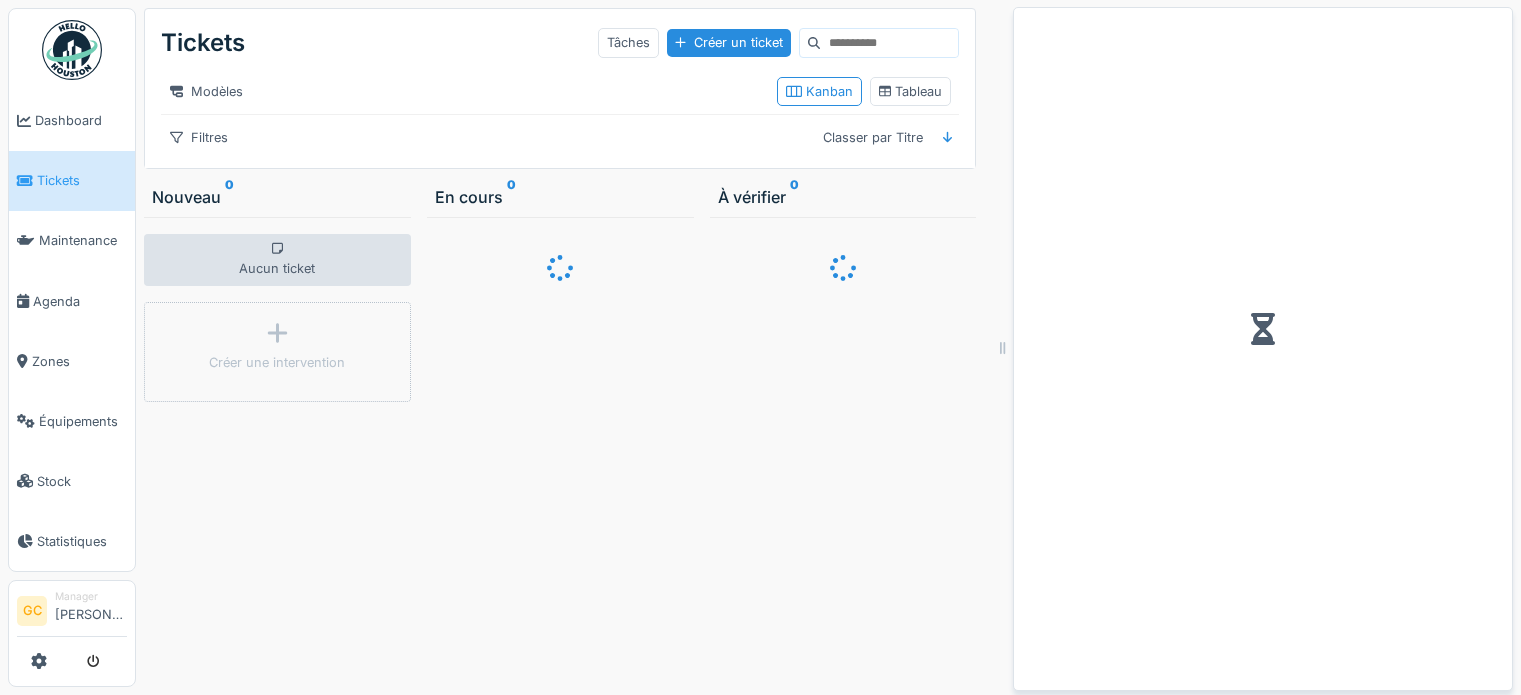 scroll, scrollTop: 0, scrollLeft: 0, axis: both 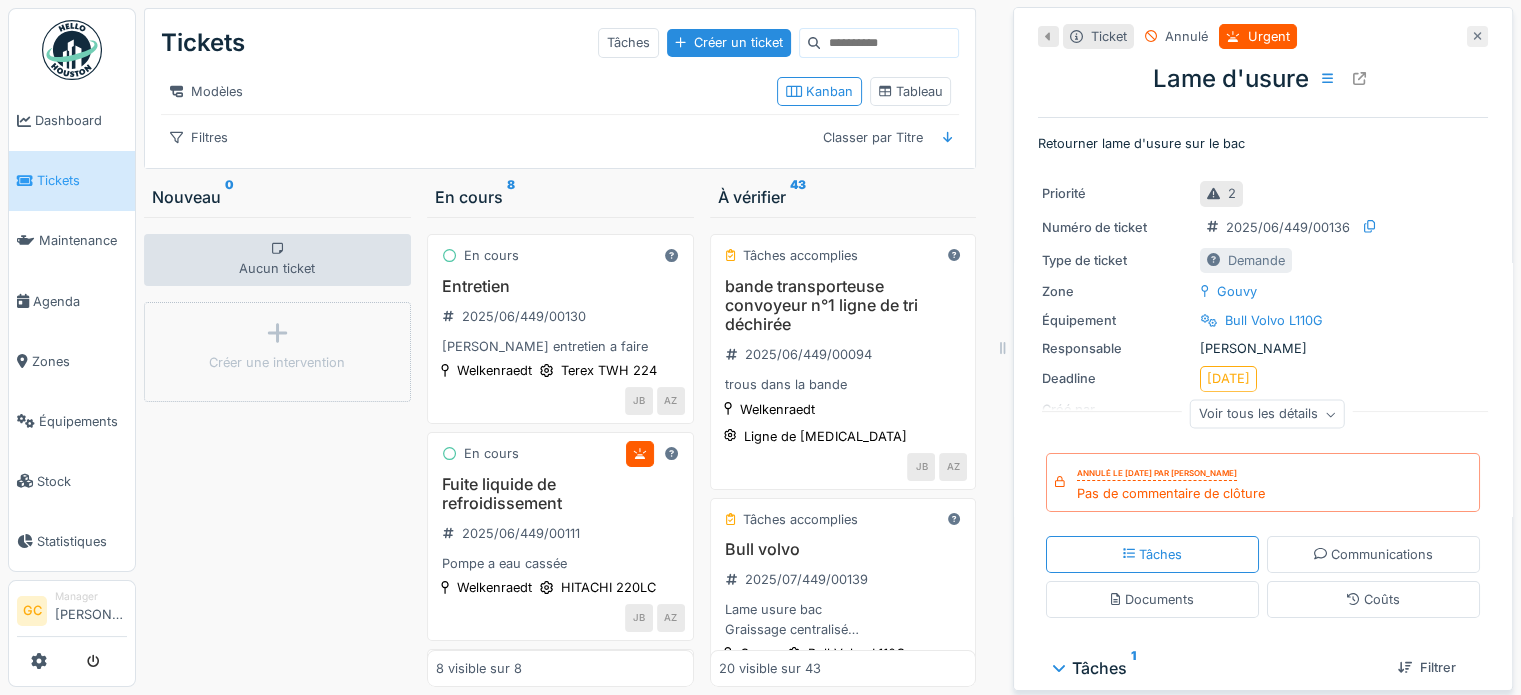 click 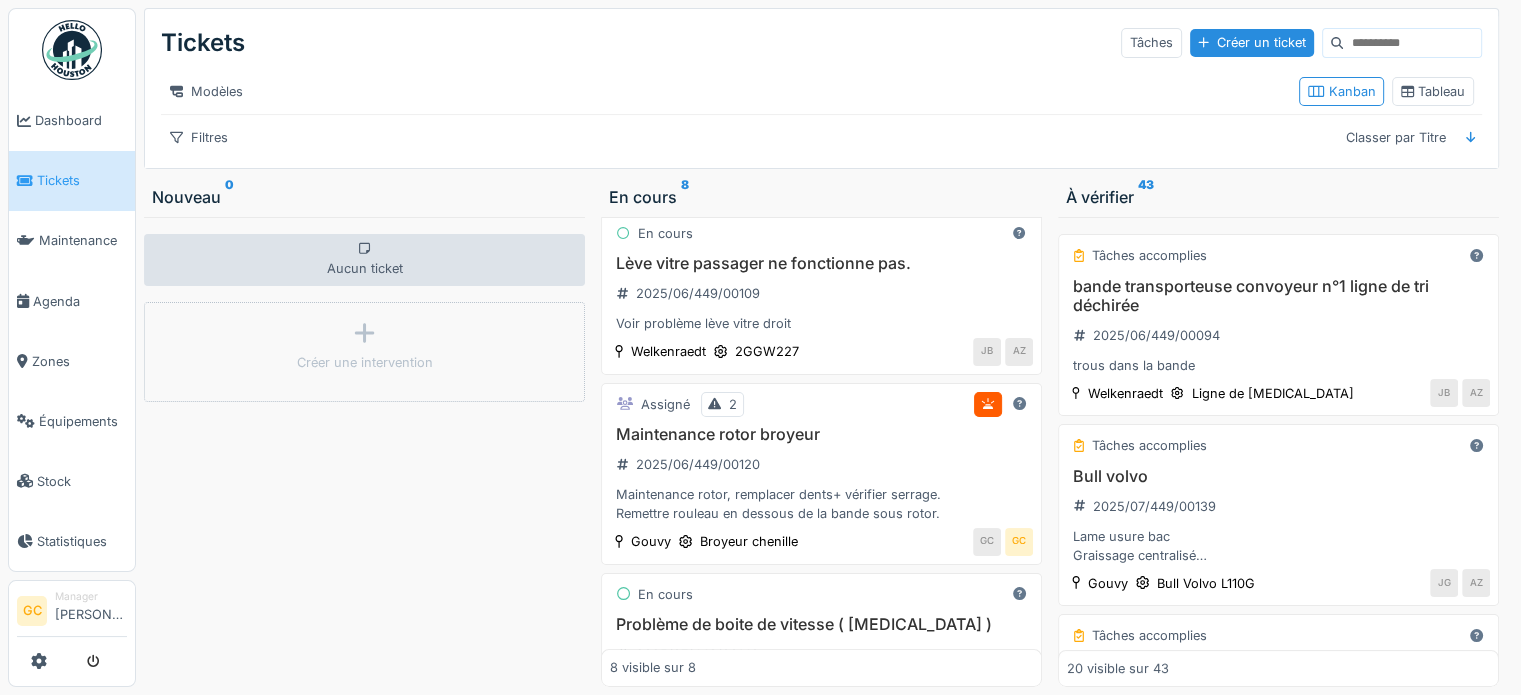 scroll, scrollTop: 400, scrollLeft: 0, axis: vertical 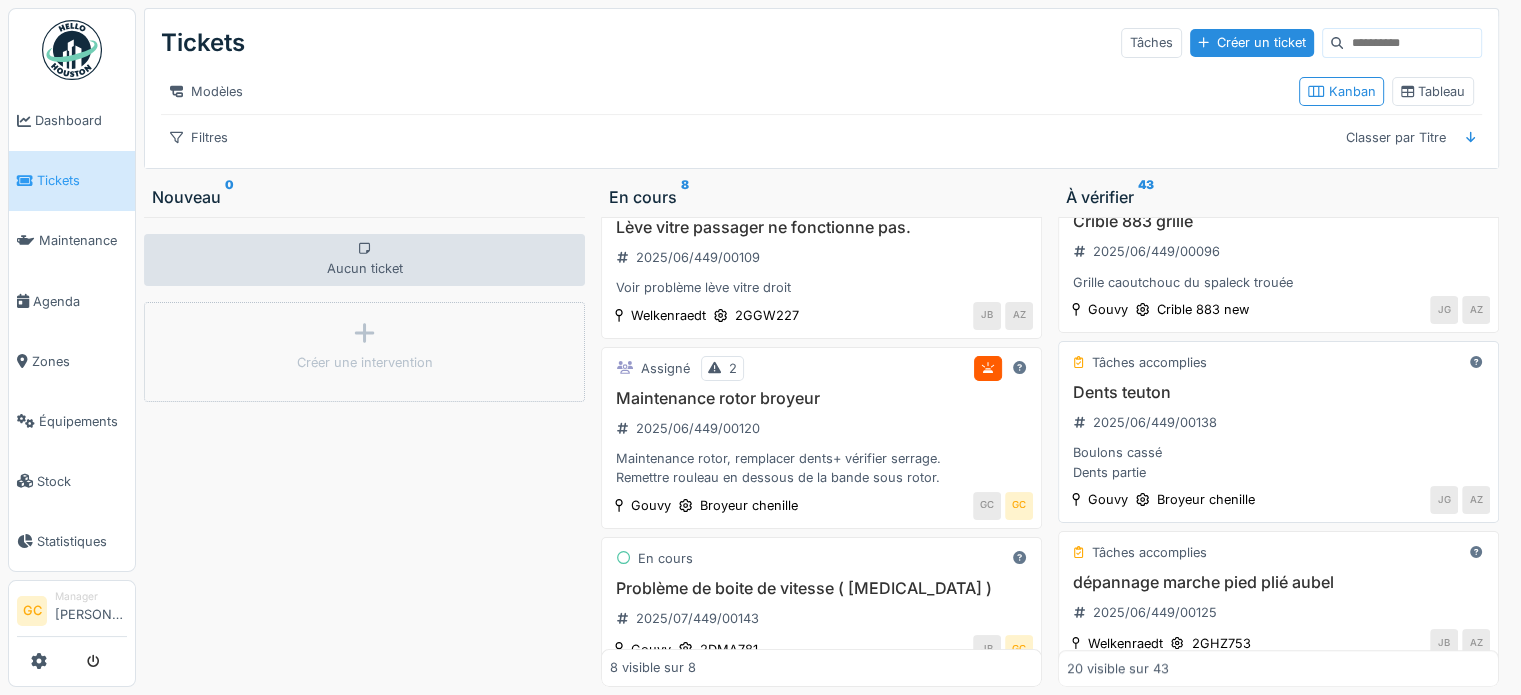 click on "Dents teuton  2025/06/449/00138 Boulons cassé
Dents partie" at bounding box center (1278, 432) 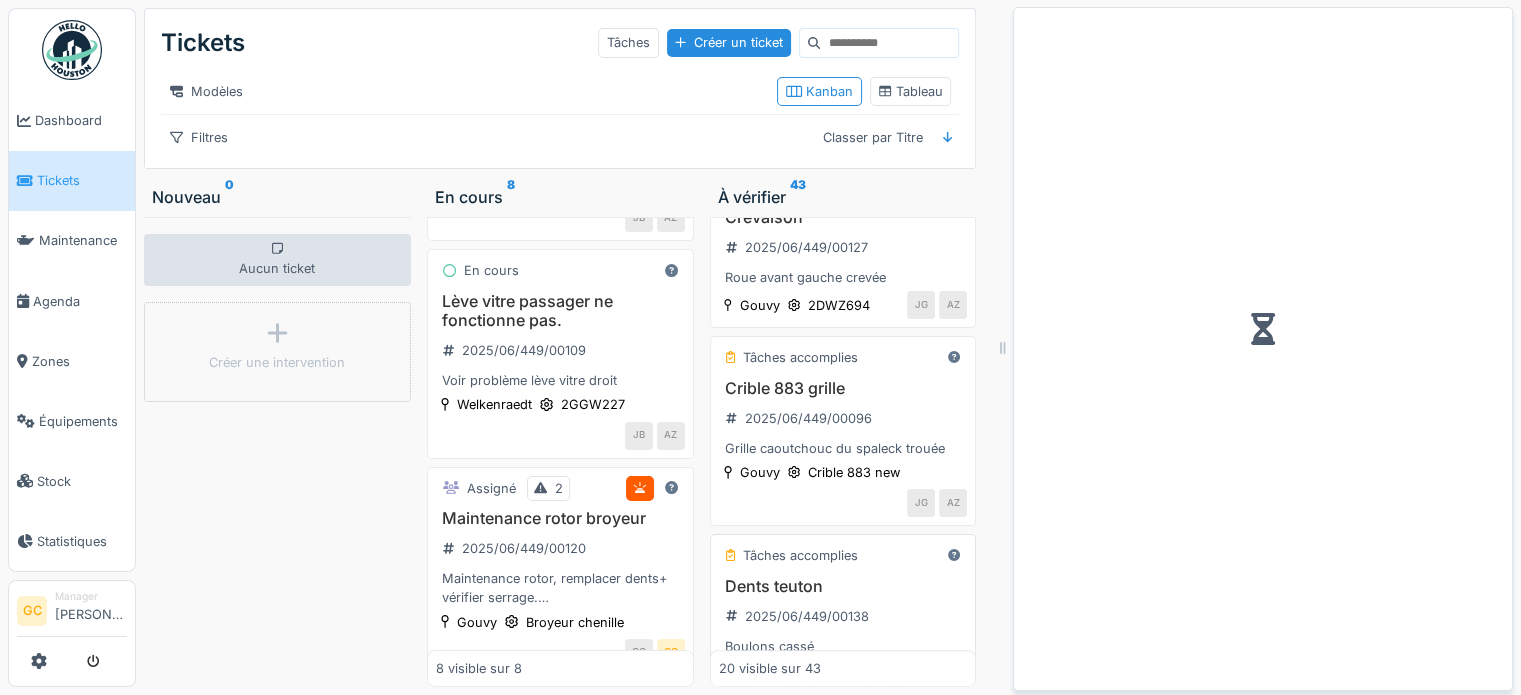scroll, scrollTop: 472, scrollLeft: 0, axis: vertical 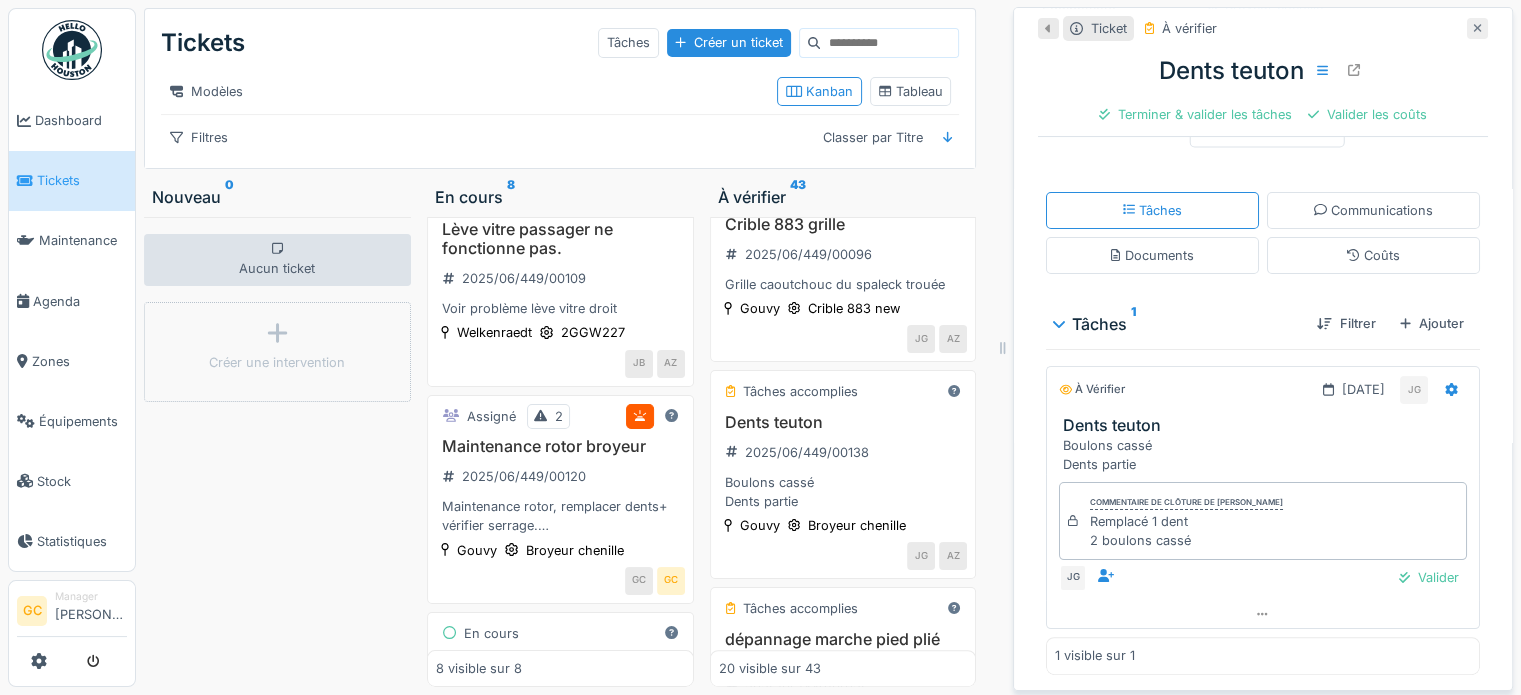 click at bounding box center (1477, 28) 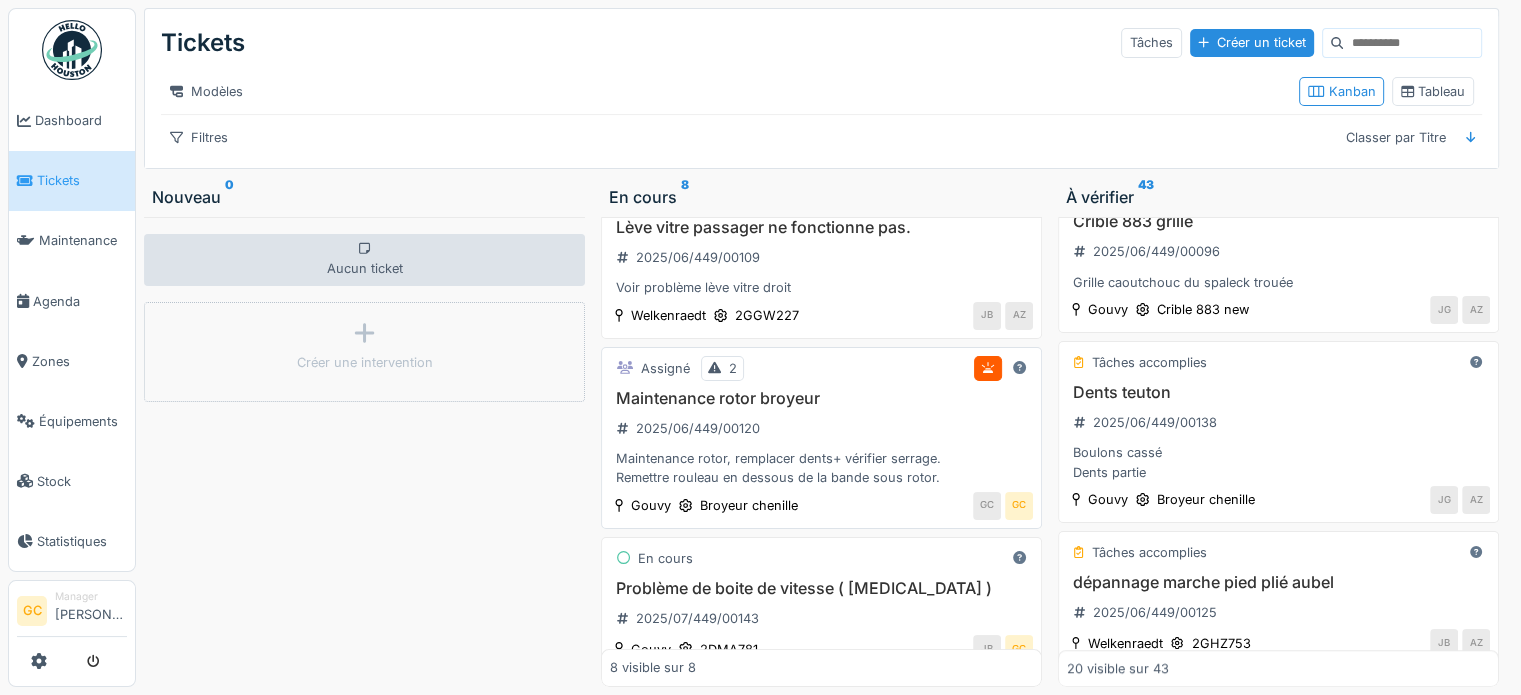 click on "Maintenance rotor broyeur 2025/06/449/00120 Maintenance rotor, remplacer dents+ vérifier serrage.
Remettre rouleau en dessous de la bande sous rotor." at bounding box center (821, 438) 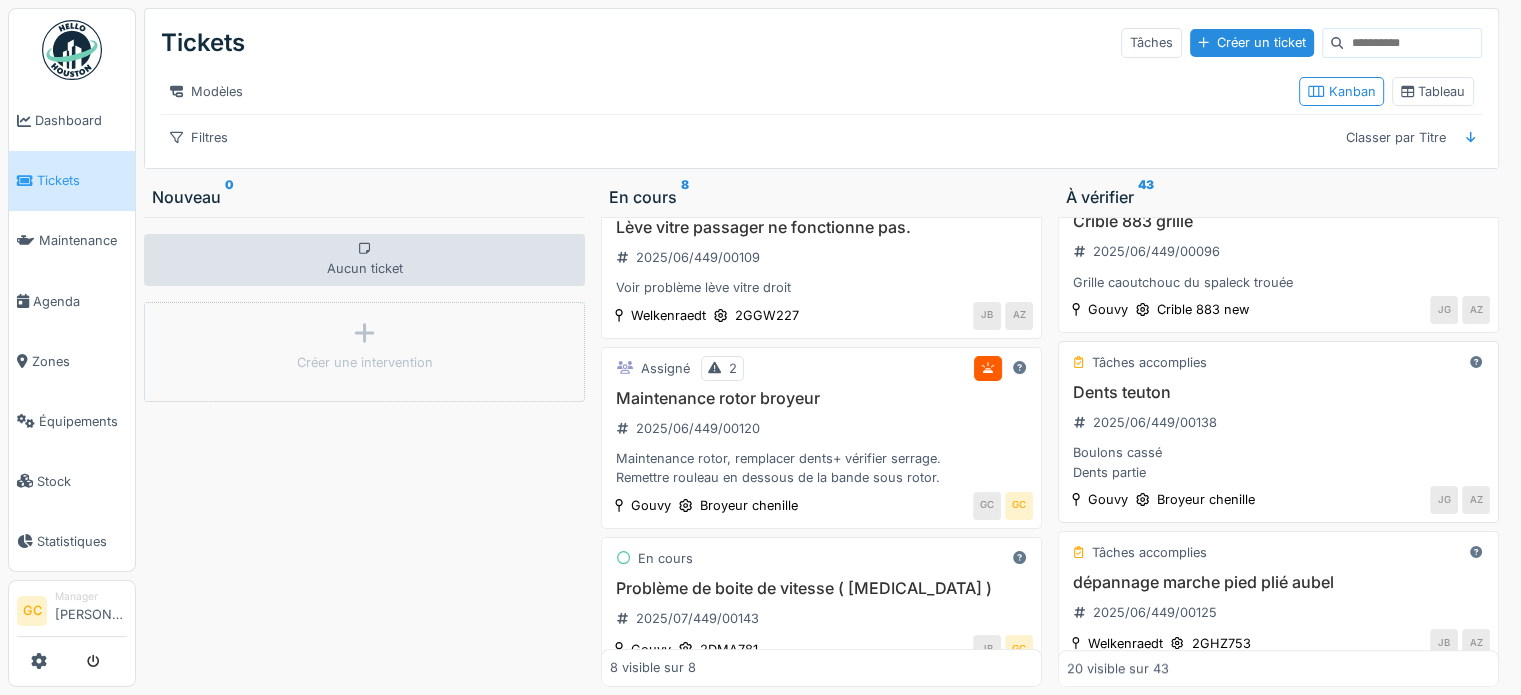 scroll, scrollTop: 472, scrollLeft: 0, axis: vertical 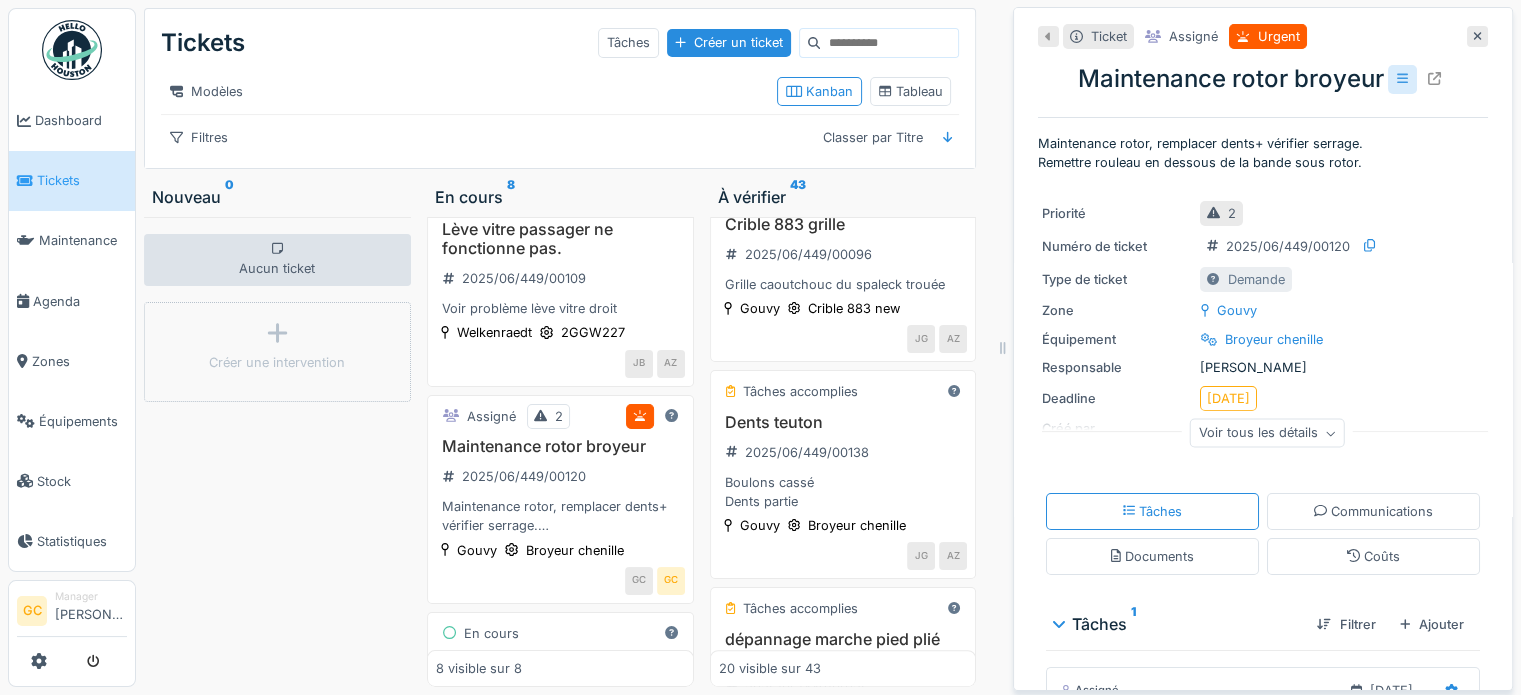 click at bounding box center (1402, 79) 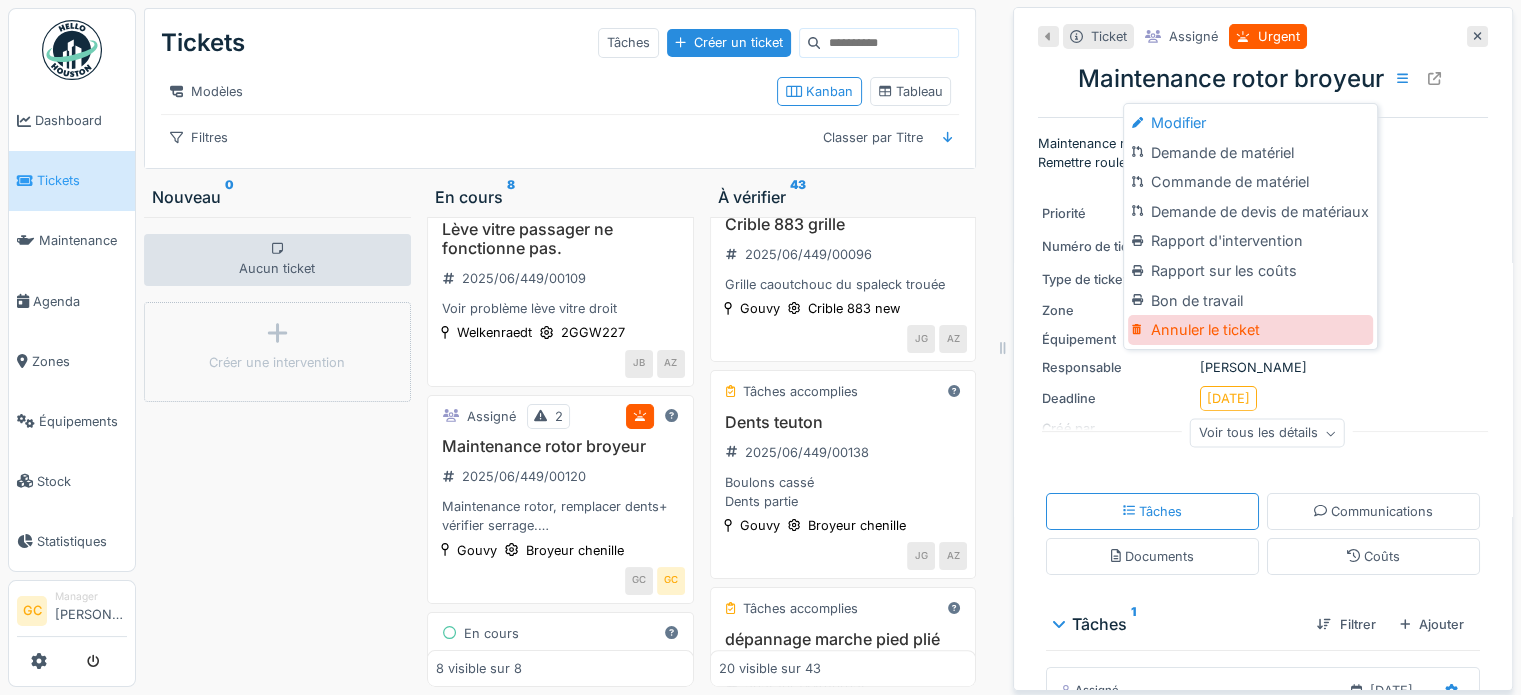 click on "Annuler le ticket" at bounding box center [1250, 330] 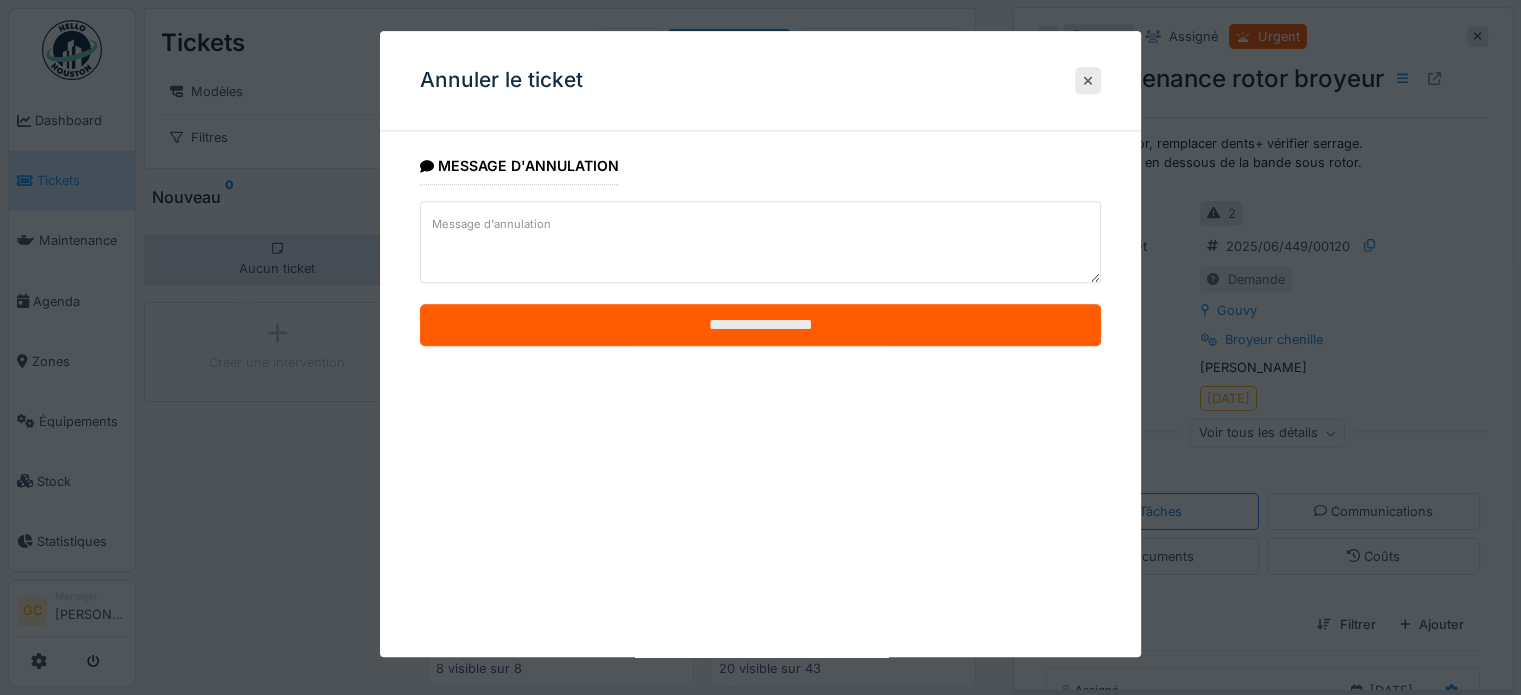 click on "**********" at bounding box center (760, 326) 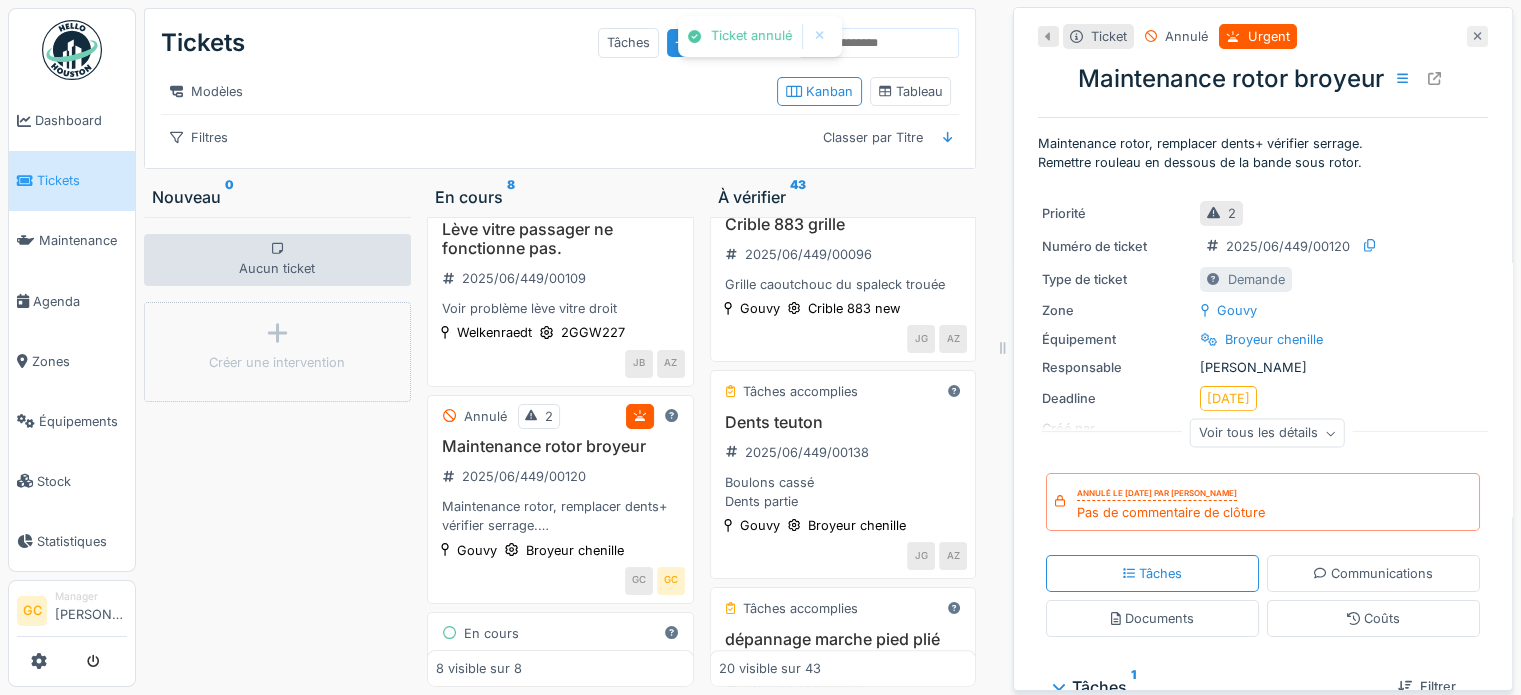 click at bounding box center [1477, 36] 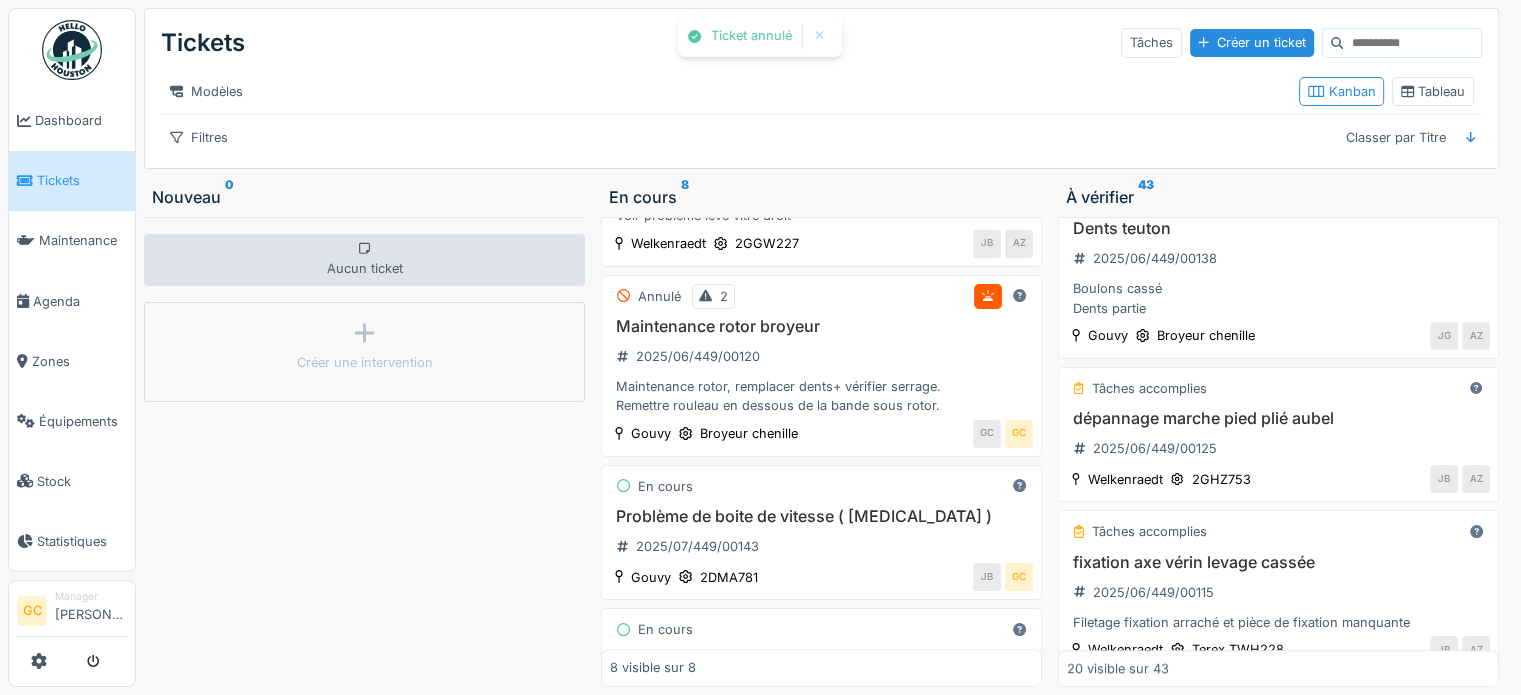 scroll, scrollTop: 400, scrollLeft: 0, axis: vertical 